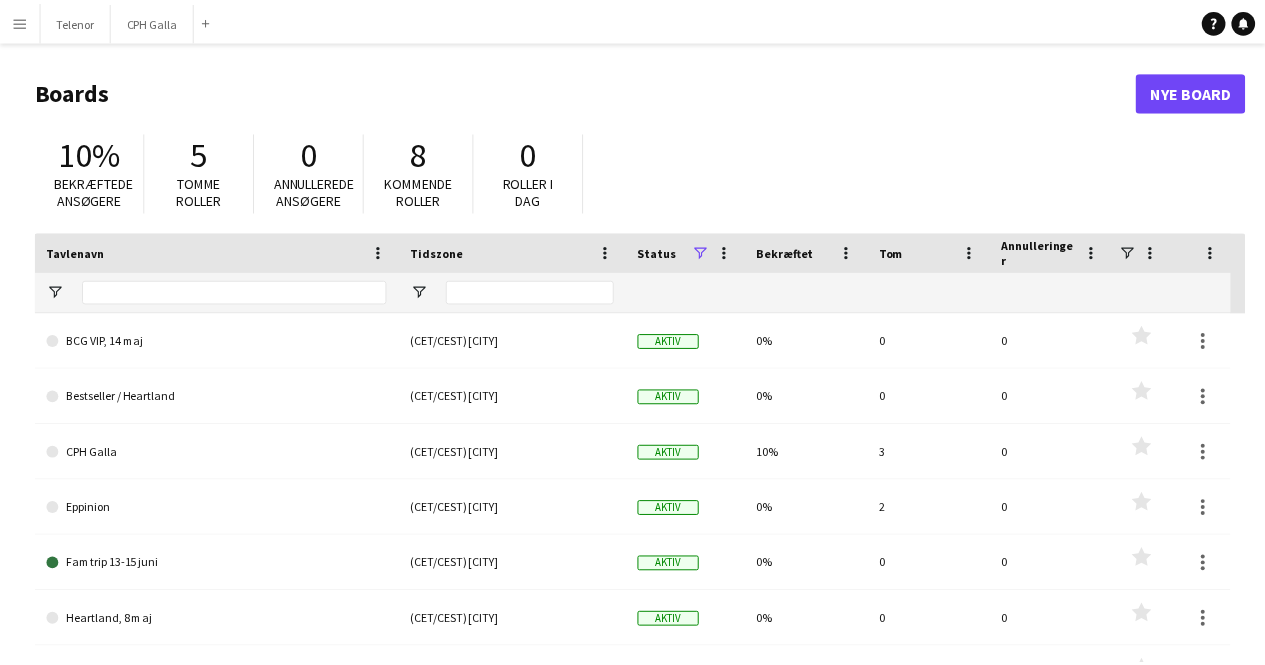scroll, scrollTop: 0, scrollLeft: 0, axis: both 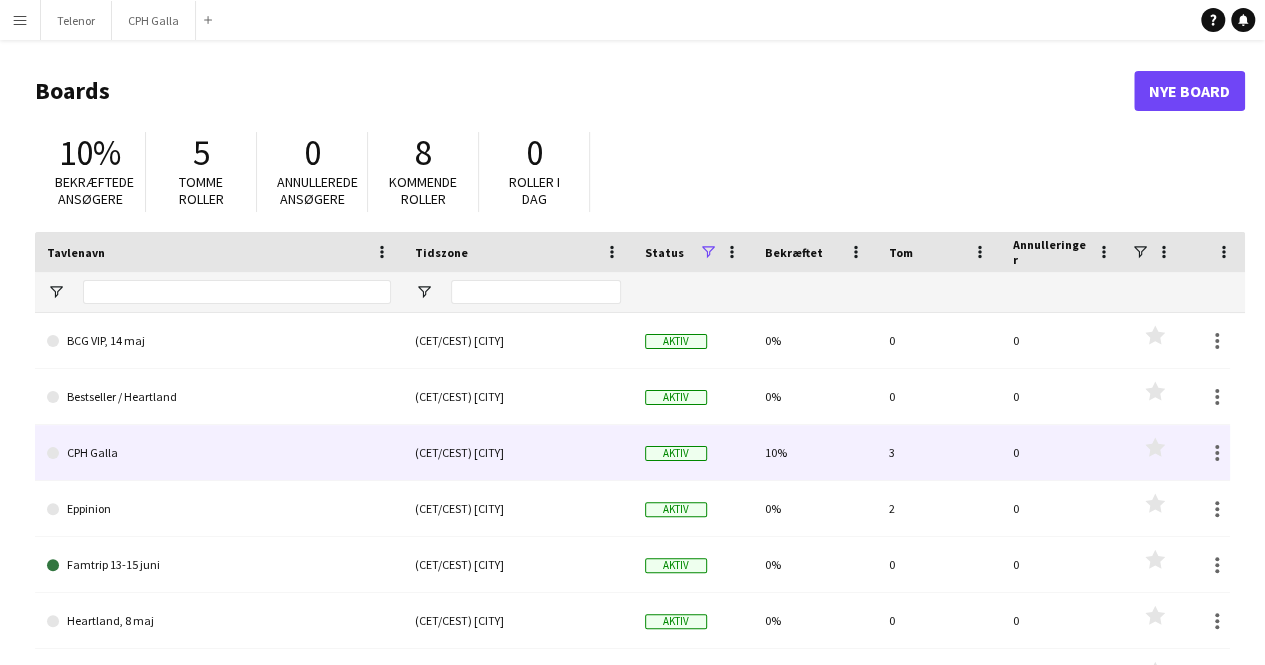 click on "CPH Galla" 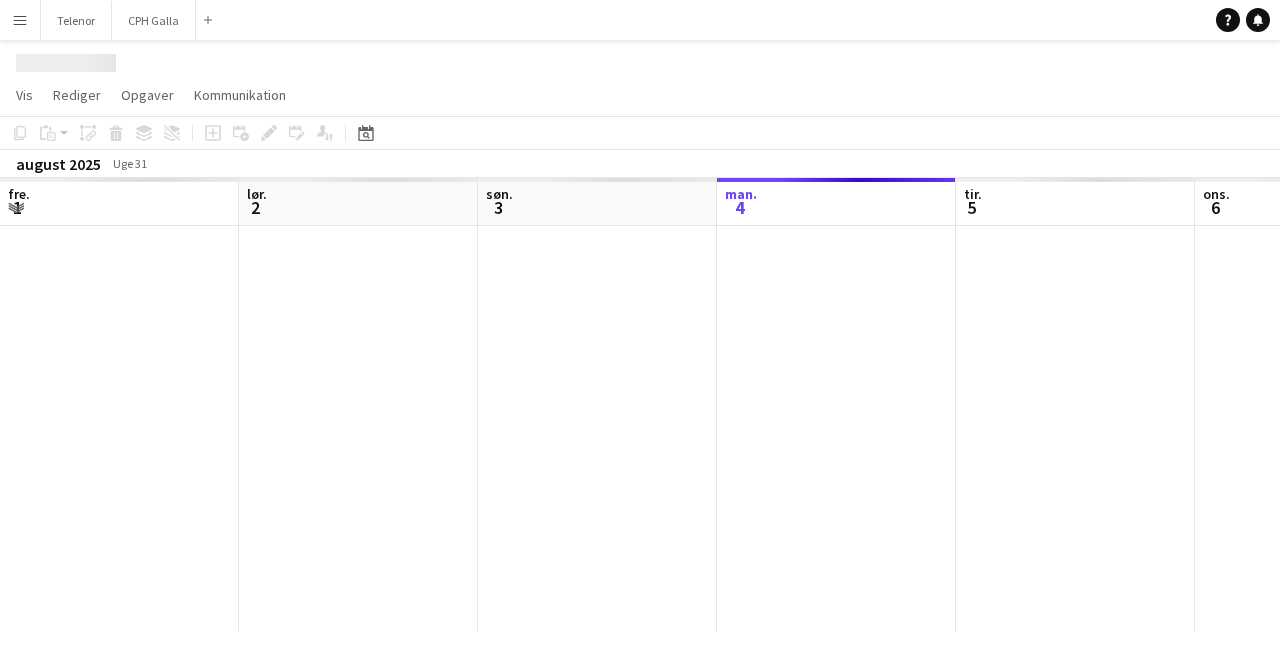 scroll, scrollTop: 0, scrollLeft: 478, axis: horizontal 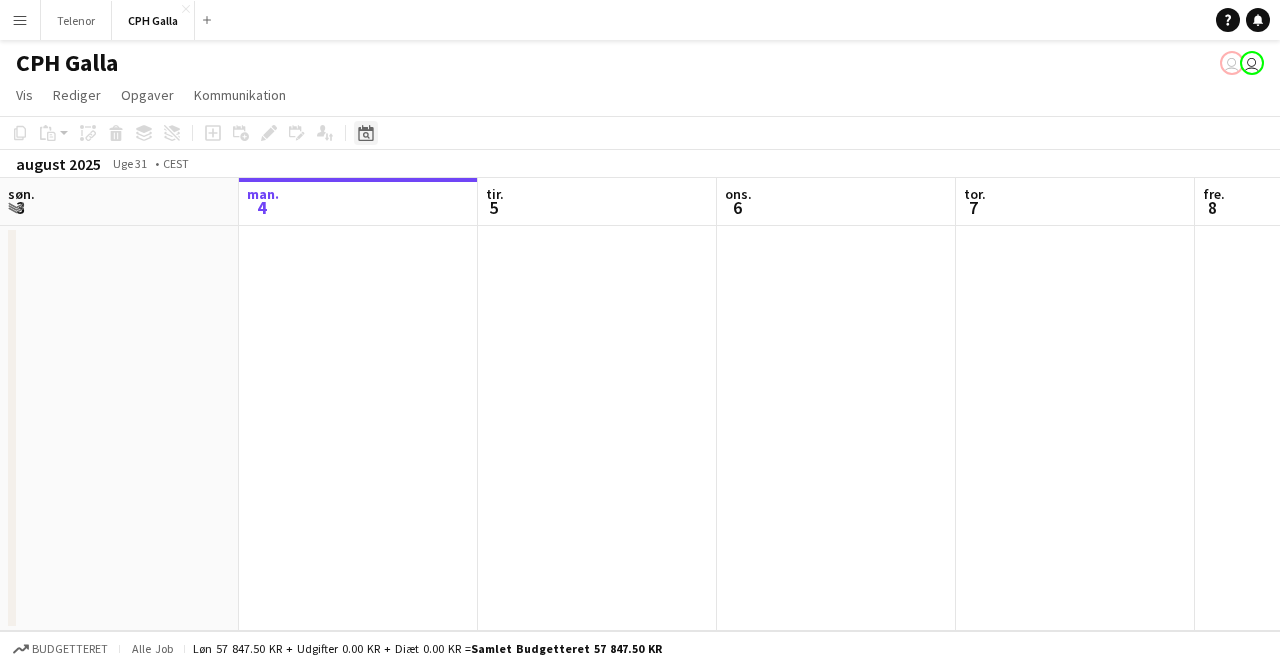 click on "Datovælger" at bounding box center (366, 133) 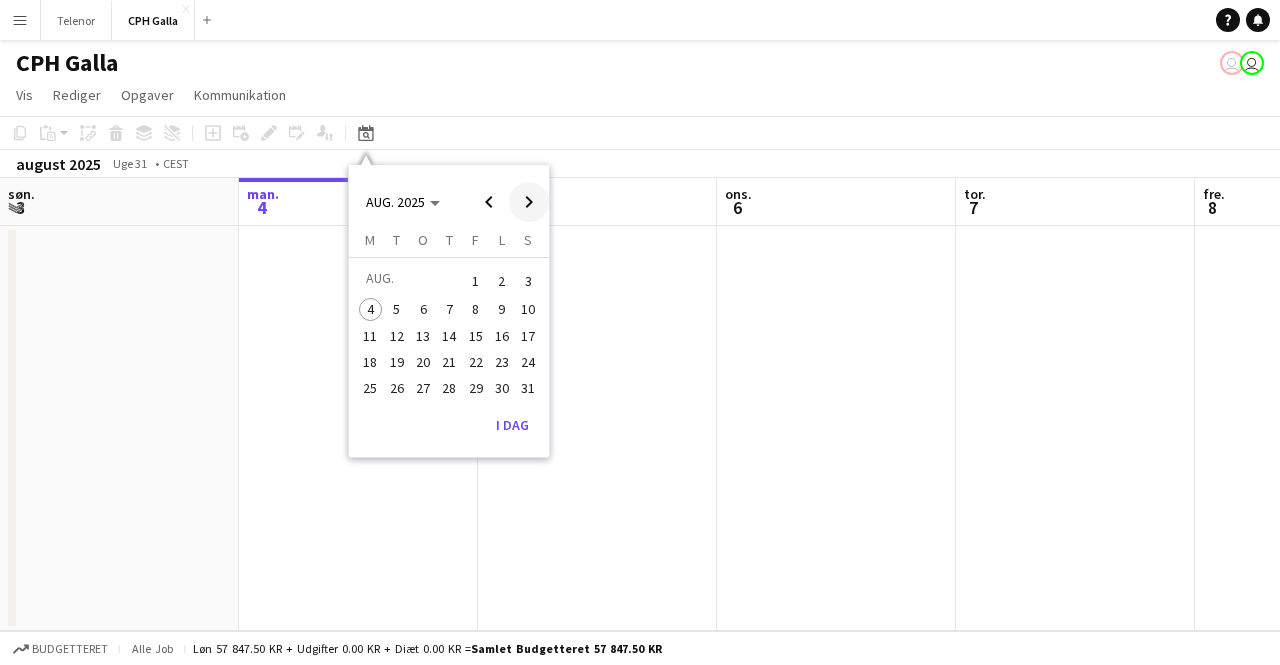 click at bounding box center [529, 202] 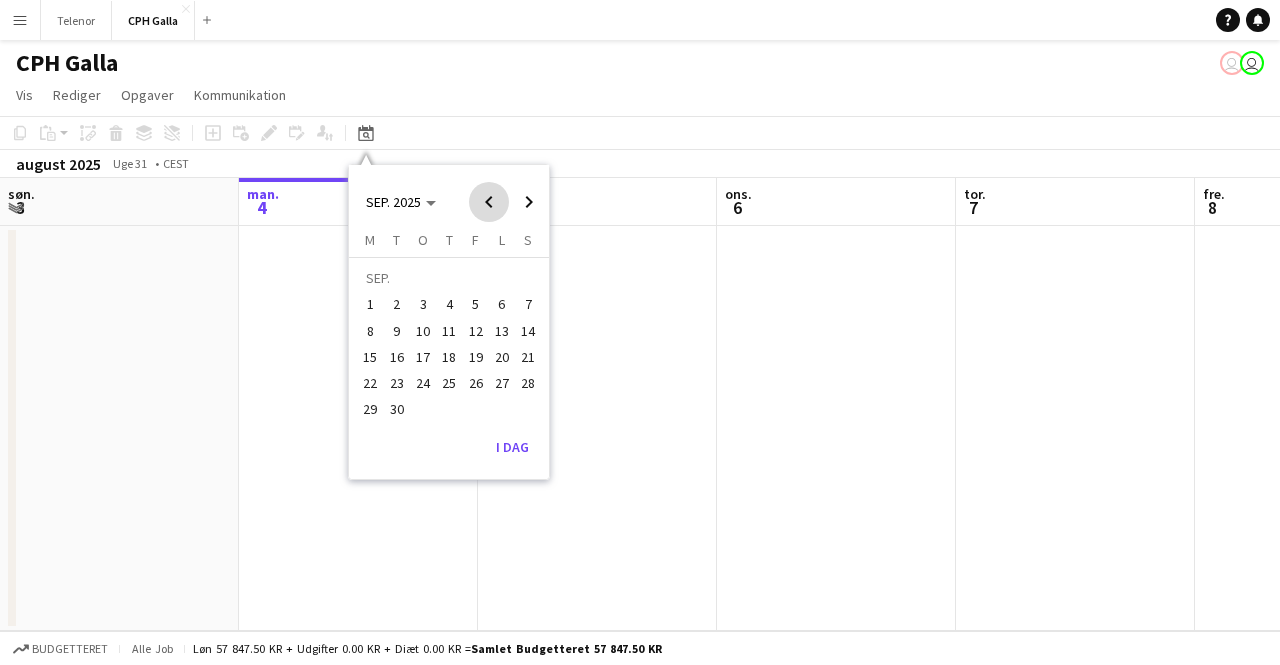 click at bounding box center (489, 202) 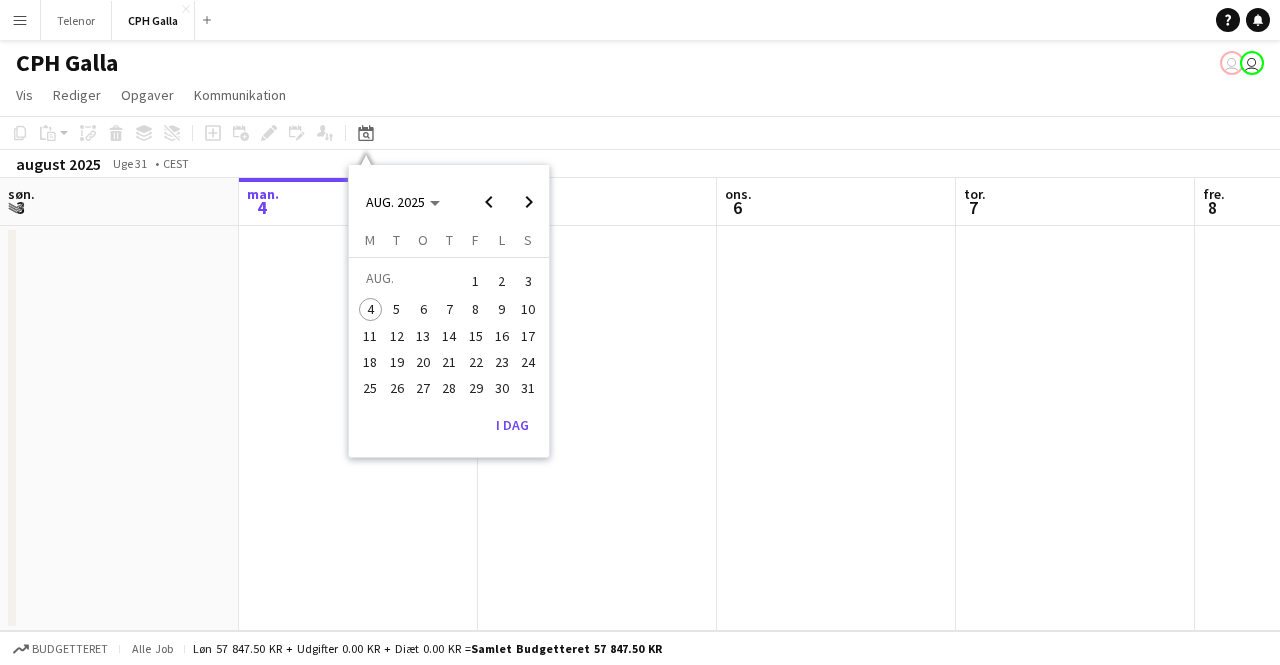 click on "22" at bounding box center [476, 362] 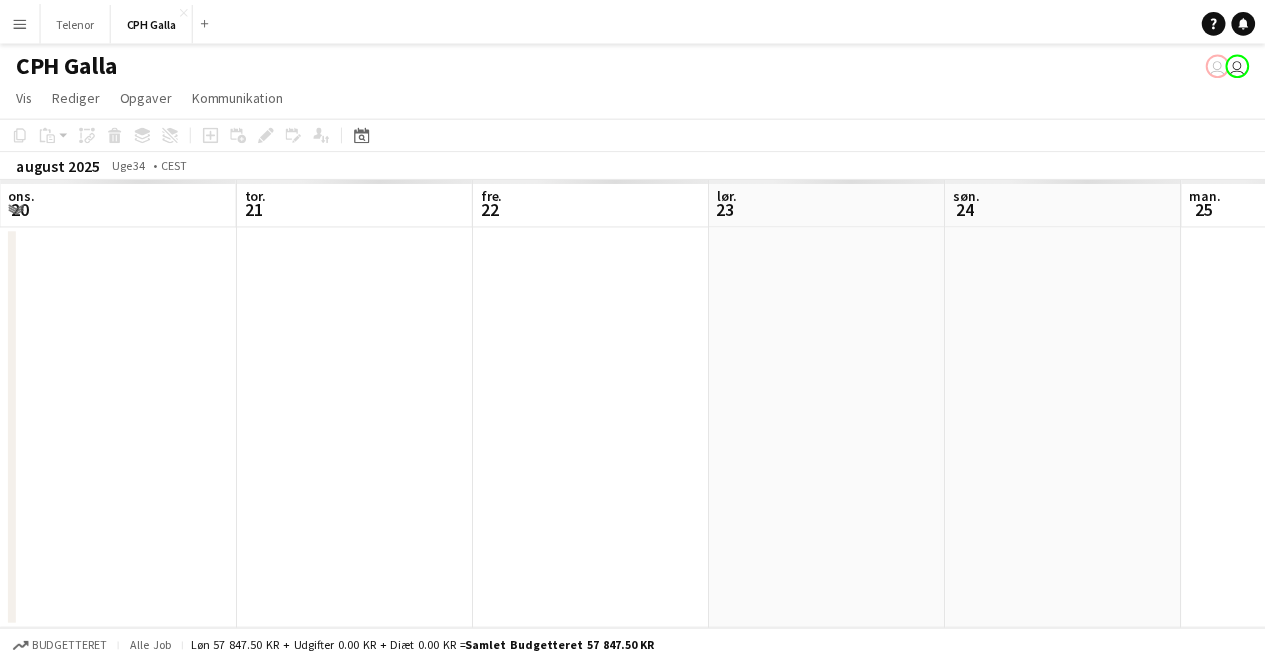 scroll, scrollTop: 0, scrollLeft: 688, axis: horizontal 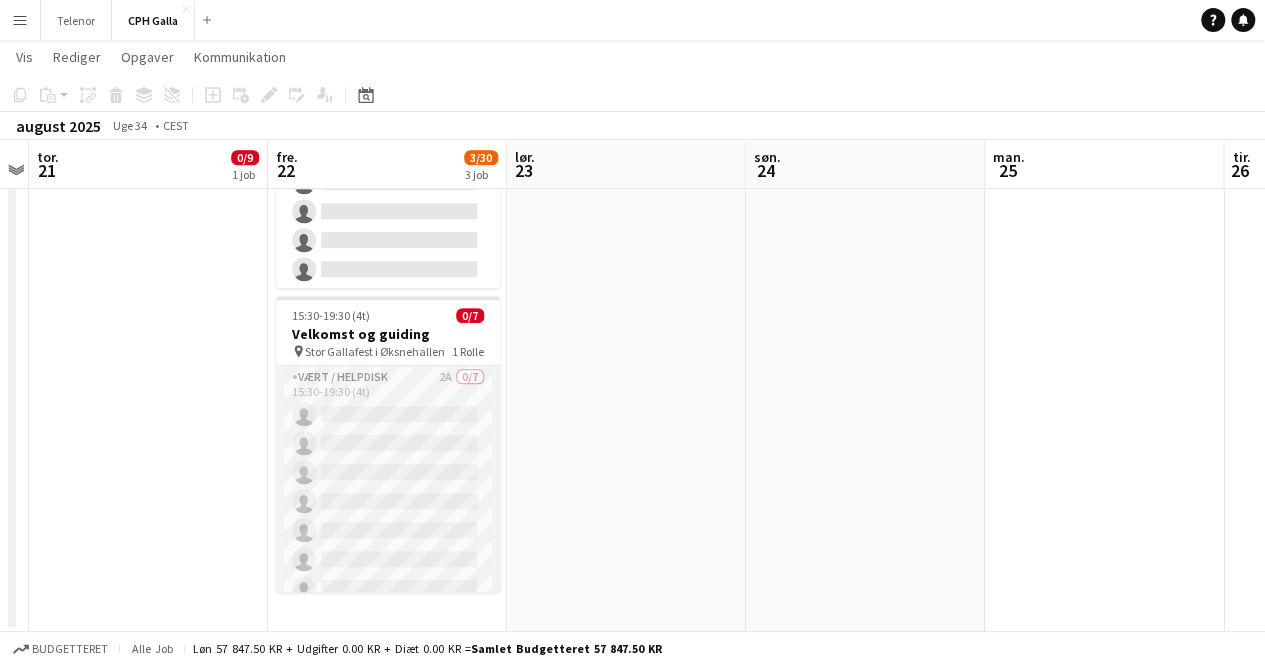 click on "Vært / Helpdisk    2A   0/7   15:30-19:30 (4t)
single-neutral-actions
single-neutral-actions
single-neutral-actions
single-neutral-actions
single-neutral-actions
single-neutral-actions
single-neutral-actions" at bounding box center [388, 487] 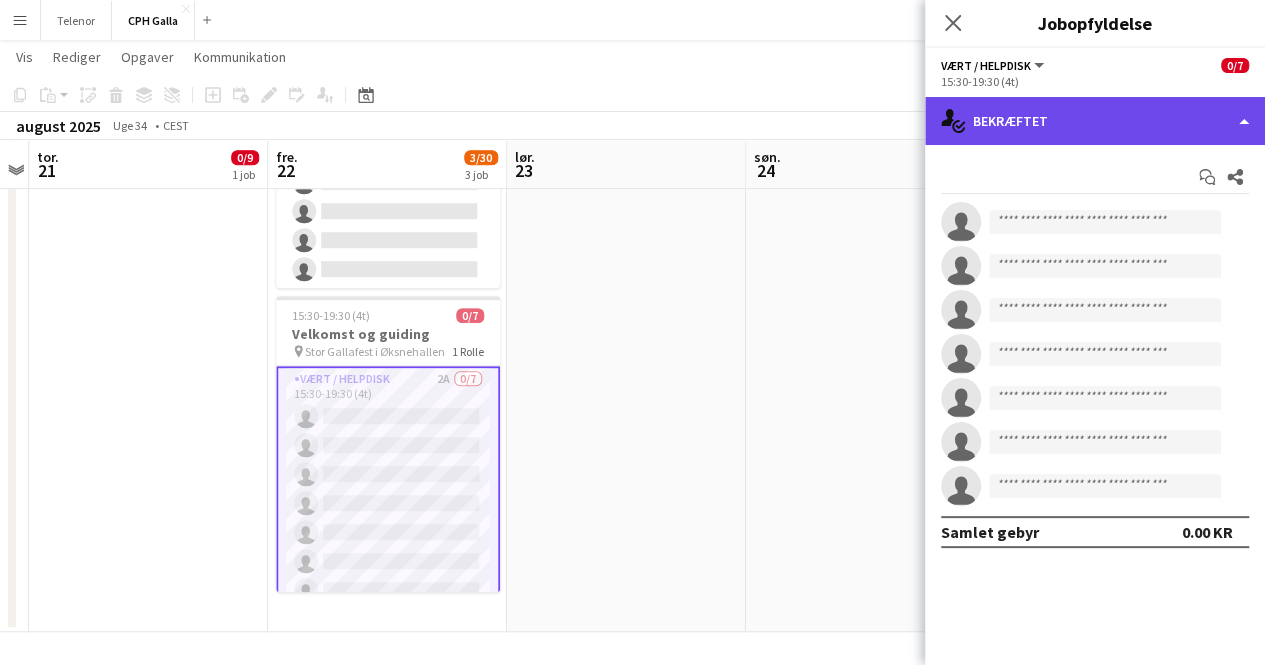 click on "single-neutral-actions-check-2
Bekræftet" 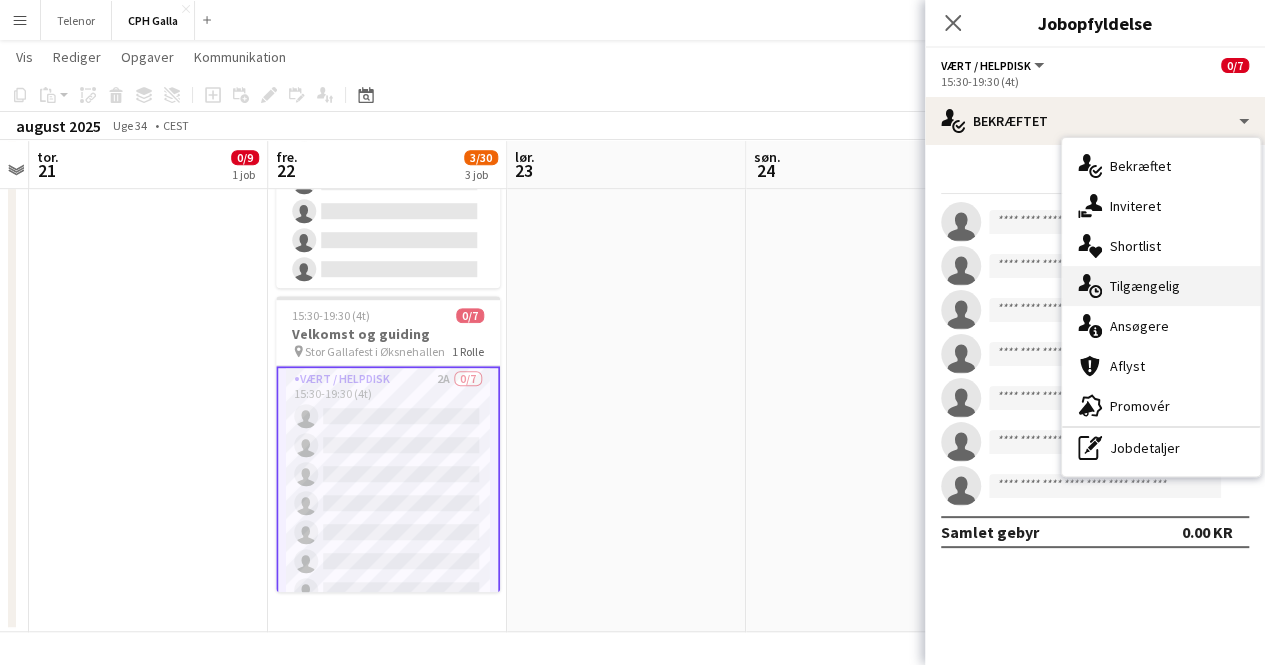 click on "single-neutral-actions-upload
Tilgængelig" at bounding box center [1161, 286] 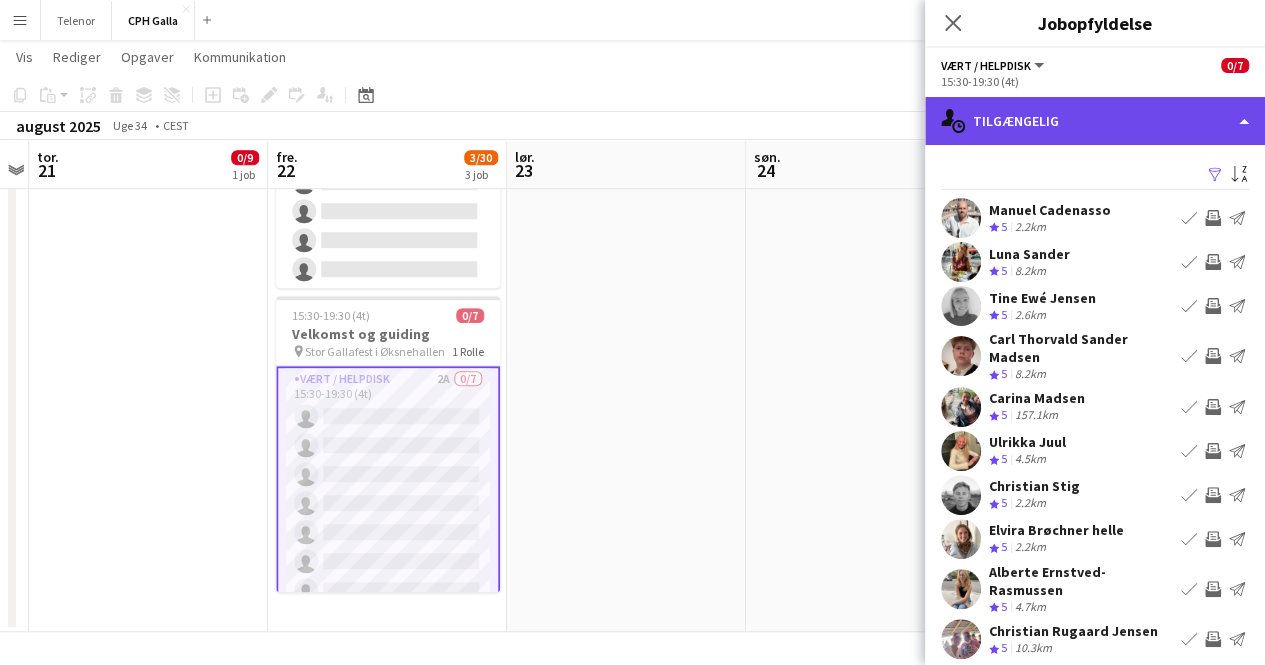 click on "single-neutral-actions-upload
Tilgængelig" 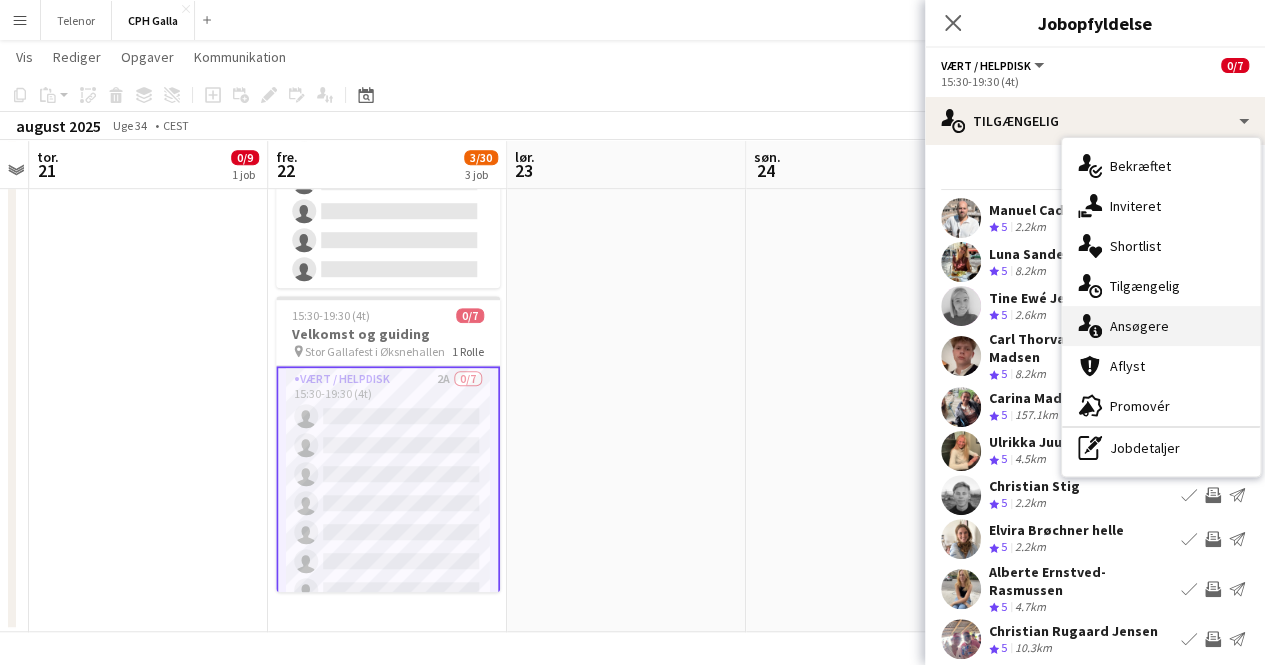 click on "single-neutral-actions-information
Ansøgere" at bounding box center (1161, 326) 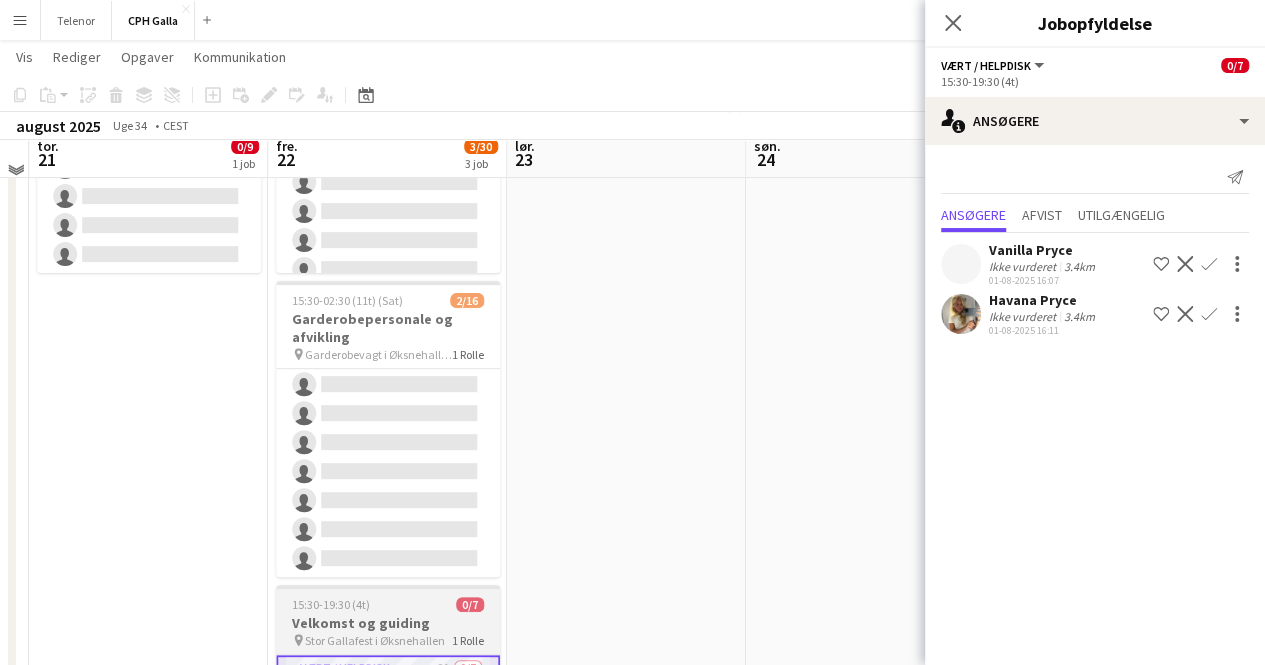 scroll 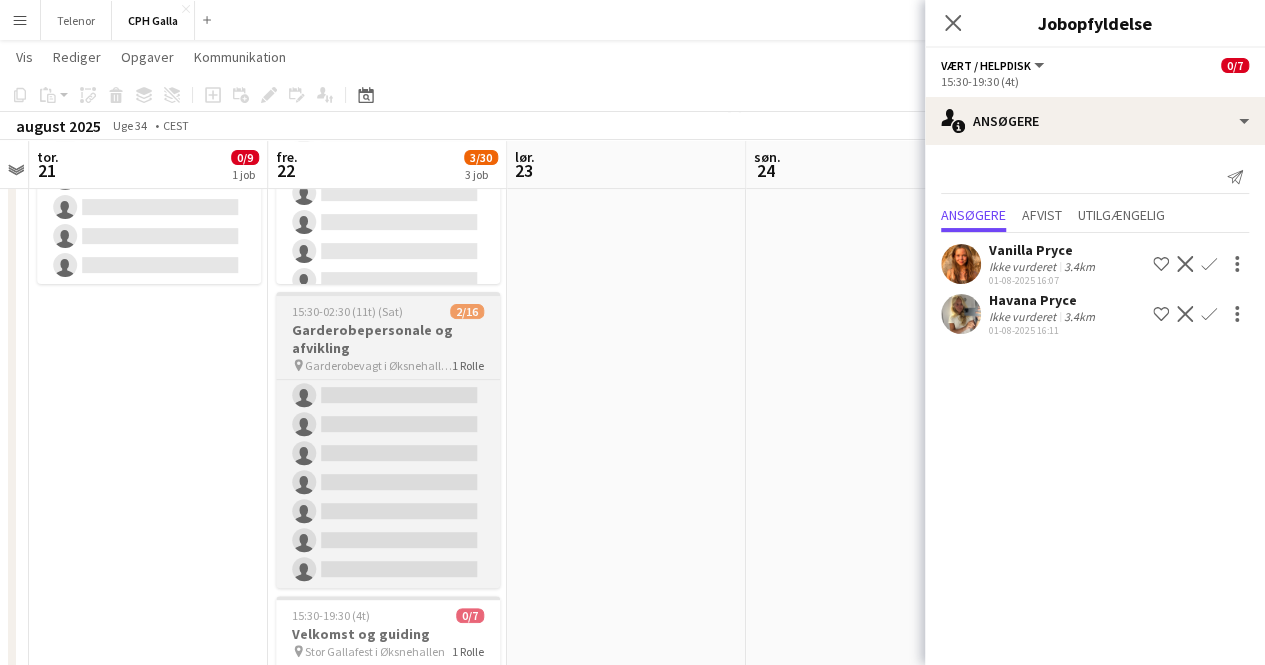 click on "Garderobepersonale og afvikling" at bounding box center (388, 339) 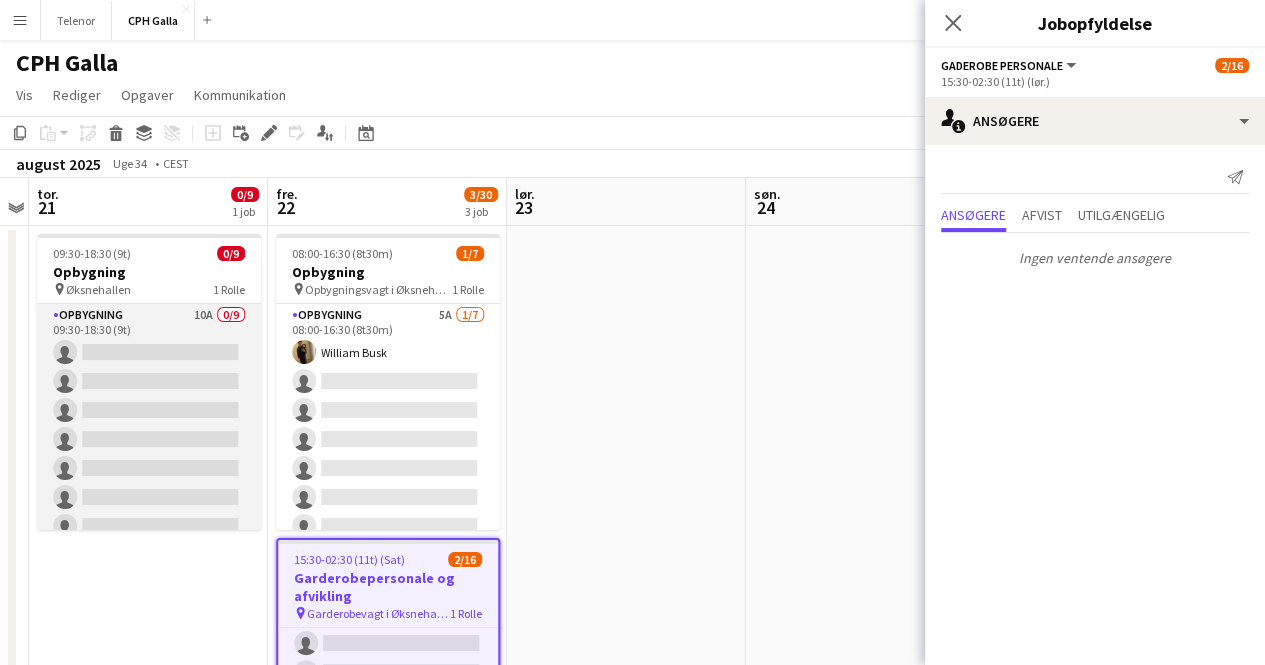 click on "Opbygning   10A   0/9   09:30-18:30 (9t)
single-neutral-actions
single-neutral-actions
single-neutral-actions
single-neutral-actions
single-neutral-actions
single-neutral-actions
single-neutral-actions
single-neutral-actions" at bounding box center [149, 454] 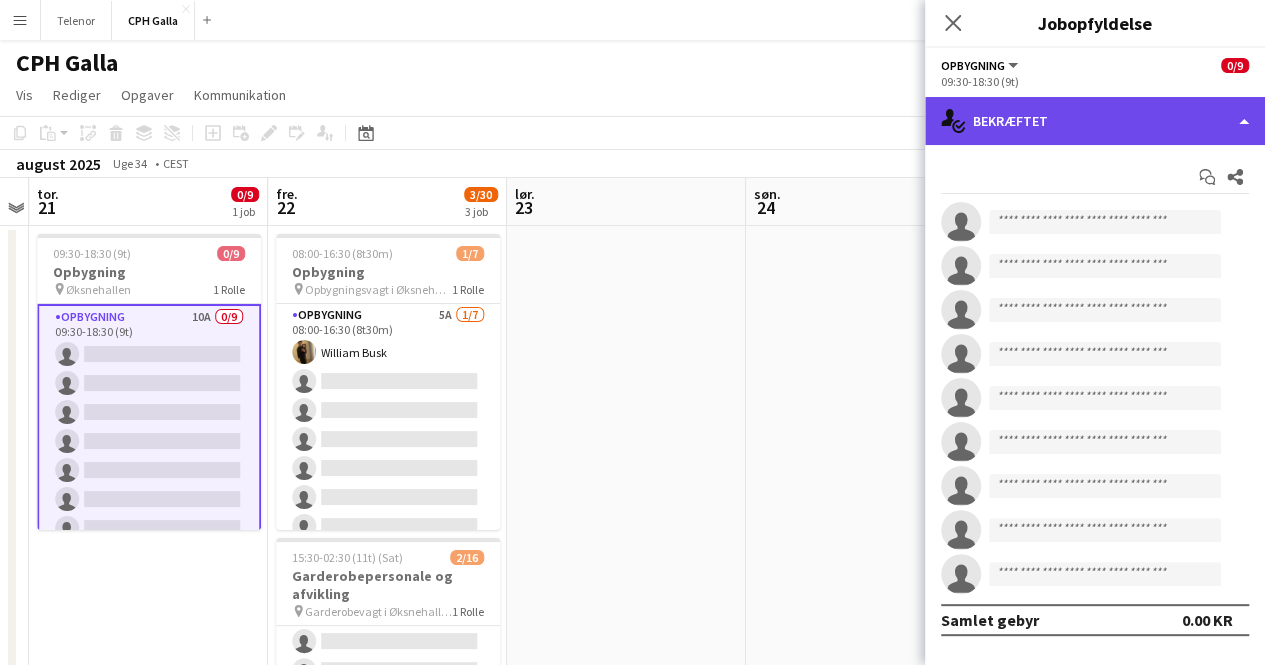 click on "single-neutral-actions-check-2
Bekræftet" 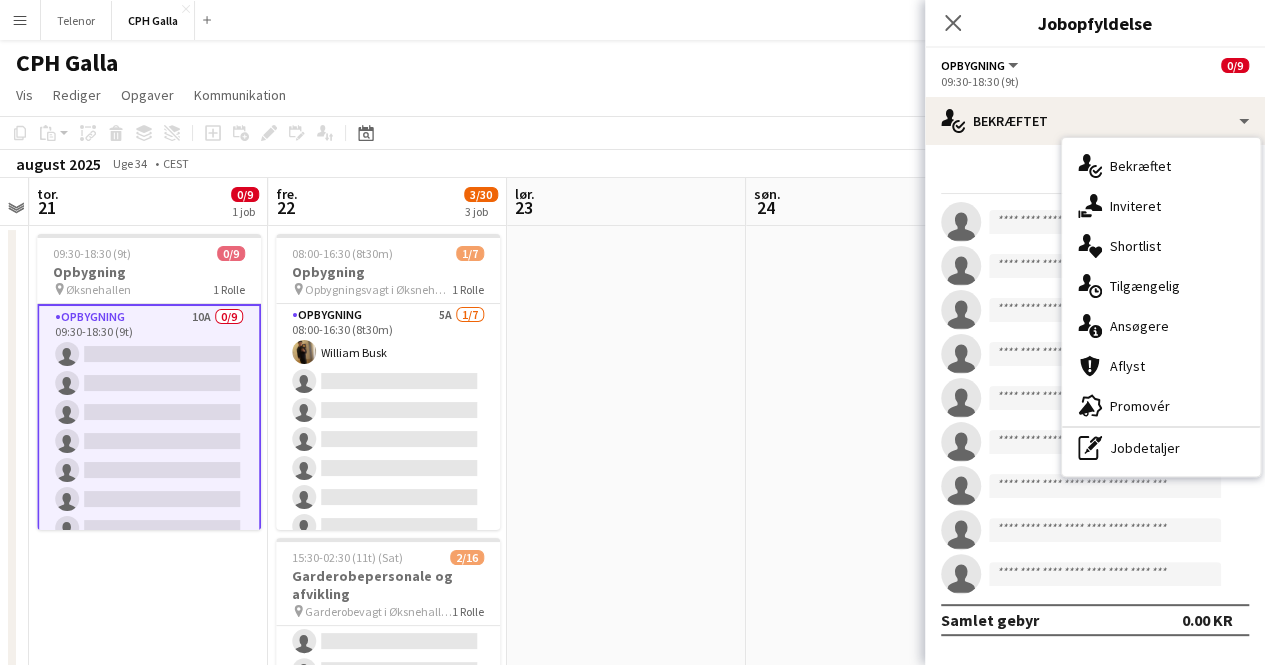 click on "single-neutral-actions-information
Ansøgere" at bounding box center [1161, 326] 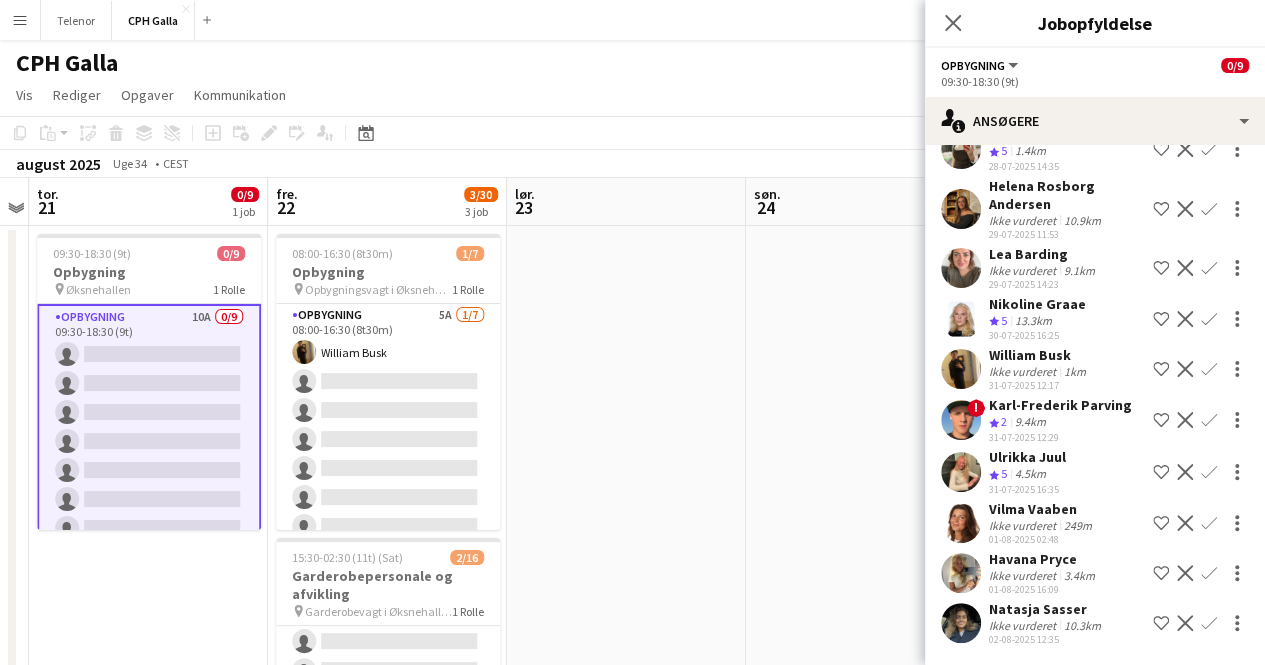 scroll, scrollTop: 130, scrollLeft: 0, axis: vertical 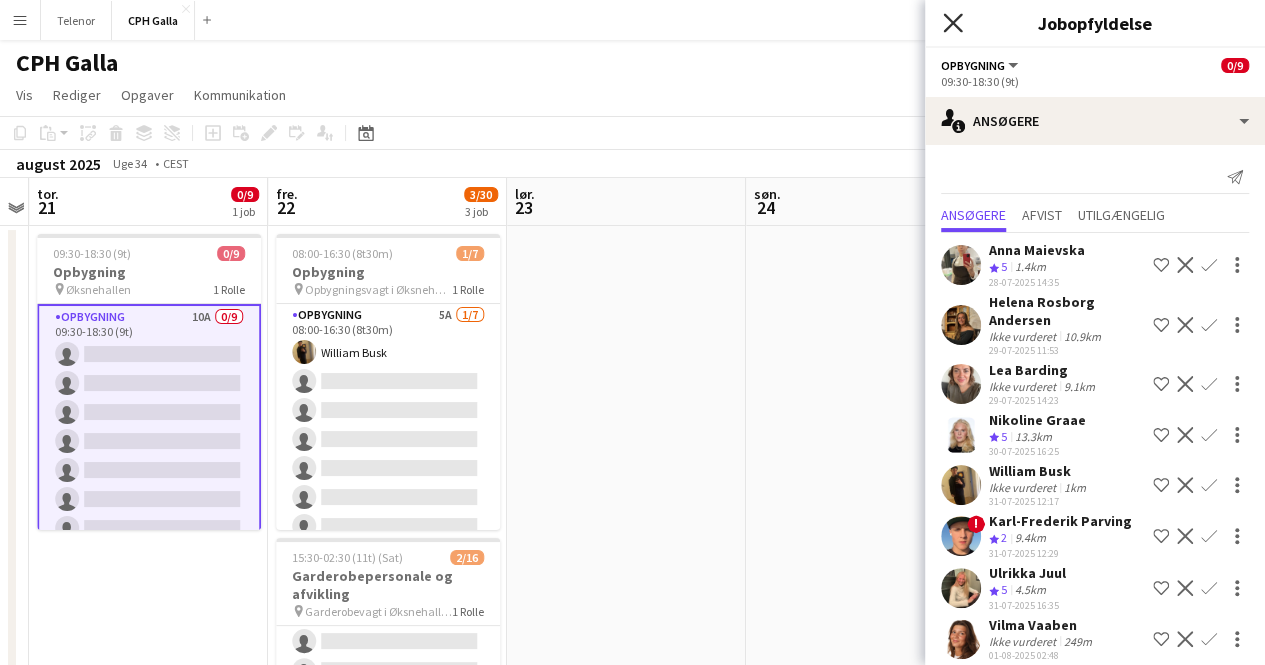 click 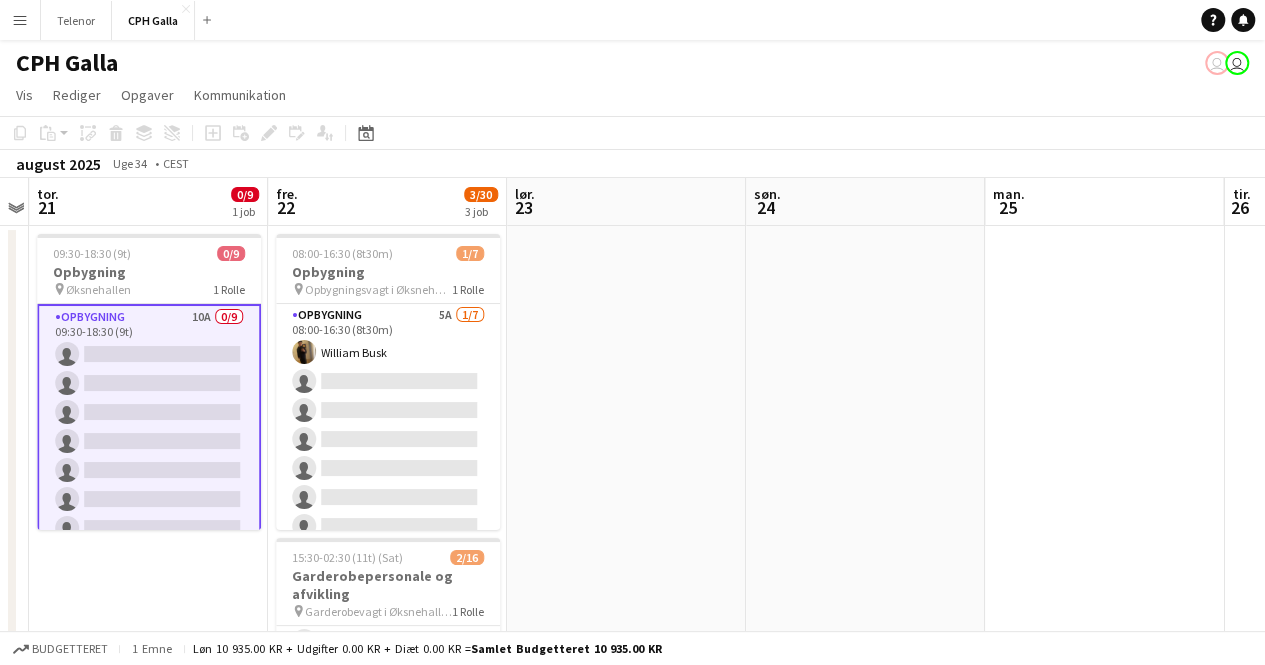 click on "Menu" at bounding box center (20, 20) 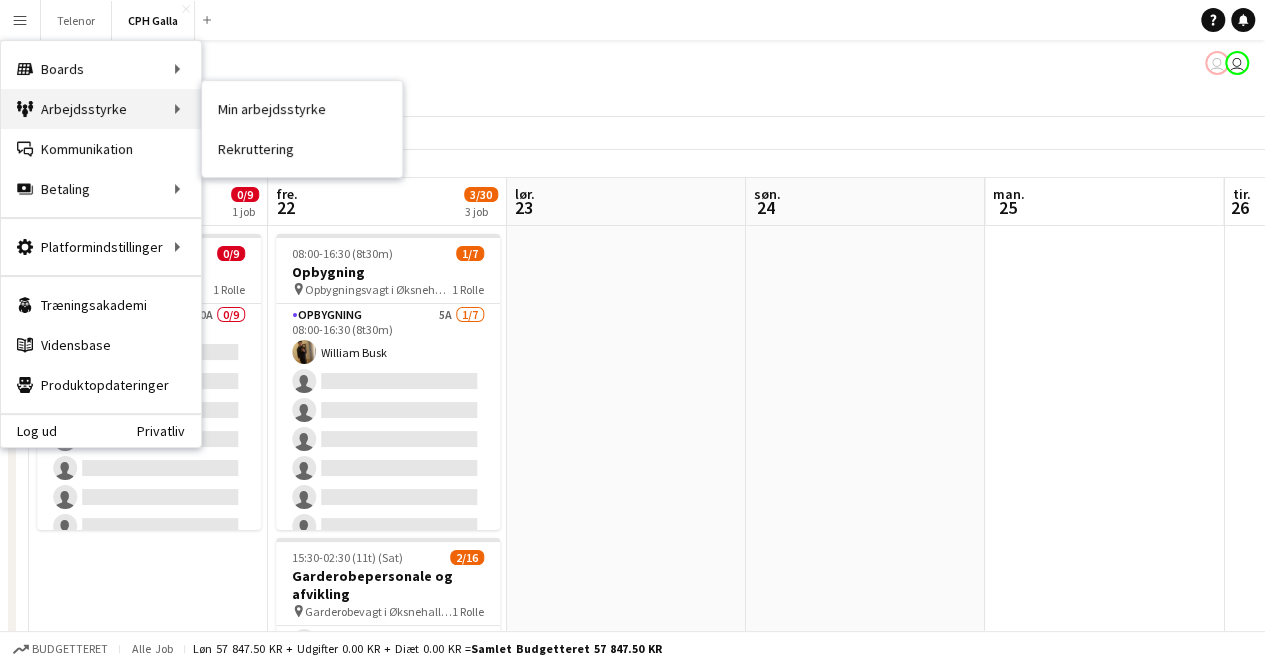 click on "Arbejdsstyrke
Arbejdsstyrke" at bounding box center [101, 109] 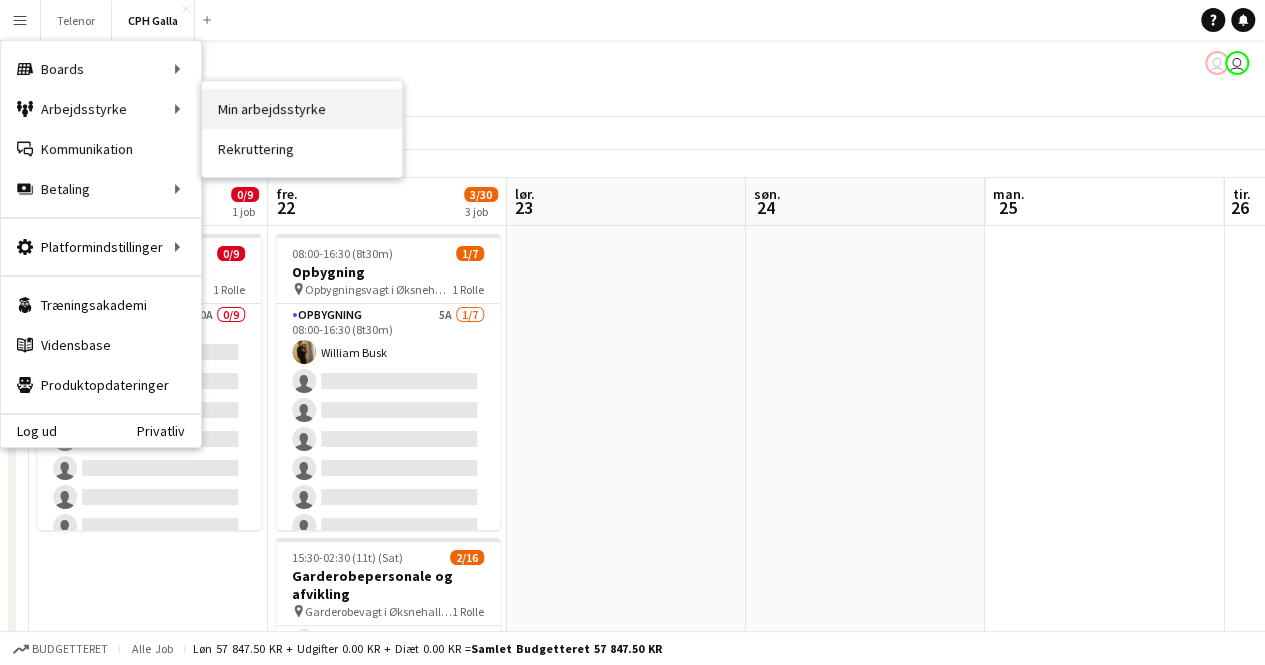 click on "Min arbejdsstyrke" at bounding box center [302, 109] 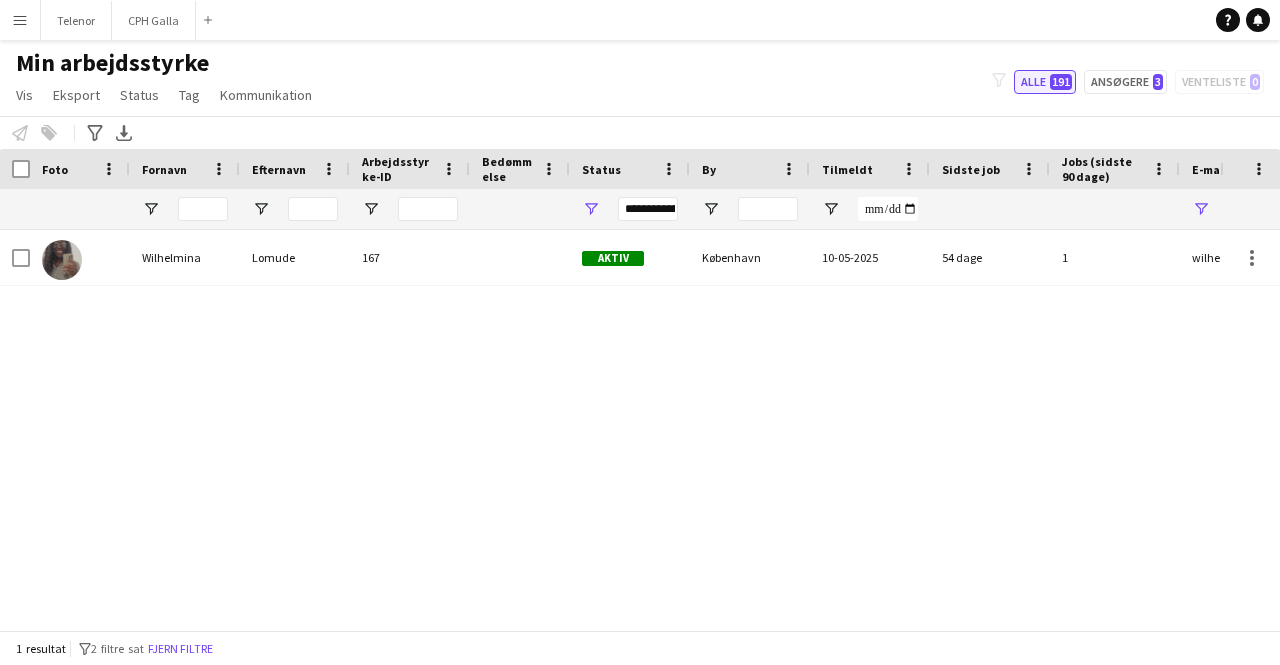 click on "Alle   191" 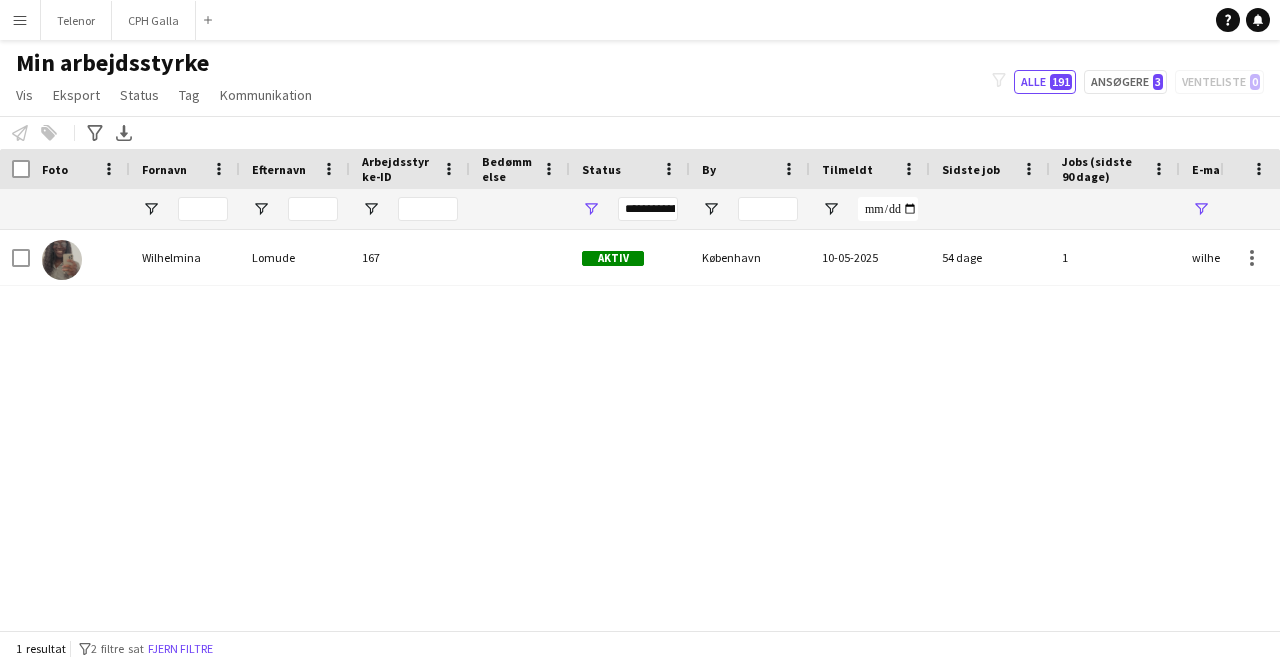 type 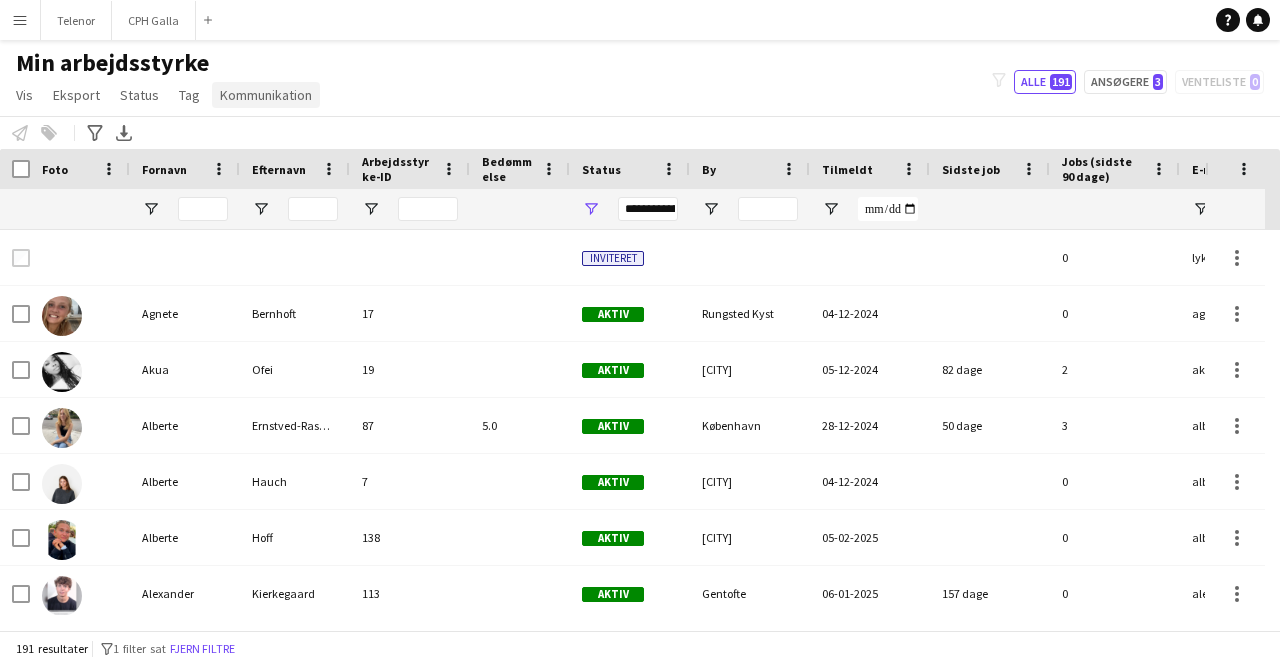 click on "Kommunikation" 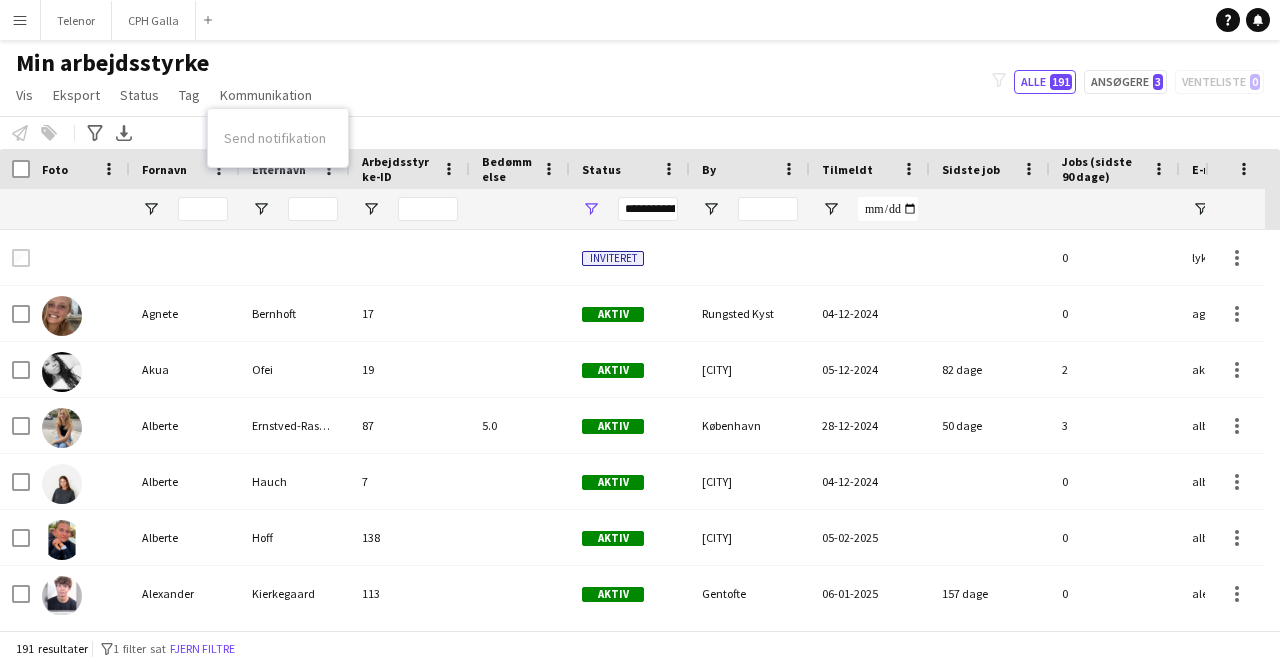 click on "Min arbejdsstyrke   Vis   Visninger  Standardvisning Ny visning Opdater visning Slet visning Rediger navn Tilpas visning Tilpas filtre Nulstil filtre Nulstil visning Nulstil alt  Eksport  Nye startere rapport Eksporter som XLSX Eksporter som PDF  Status  Rediger  Tag  Ny tag  Rediger tag  A - Team (12) Bestseller (18) [AIRPORT] Villa middag (6) IKKE kundekontakt (0)  Tilføj til tag  A - Team (12) Bestseller (18) [AIRPORT] Villa middag (6) IKKE kundekontakt (0)  Fjern tag  A - Team (12) Bestseller (18) [AIRPORT] Villa middag (6) IKKE kundekontakt (0)  Tag chat  A - Team (12) Bestseller (18) [AIRPORT] Villa middag (6) IKKE kundekontakt (0)  Del taggede side  A - Team (12) Bestseller (18) [AIRPORT] Villa middag (6) IKKE kundekontakt (0)  Kommunikation  Send notifikation
filter-1
Alle   191   Ansøgere   3   Venteliste   0" 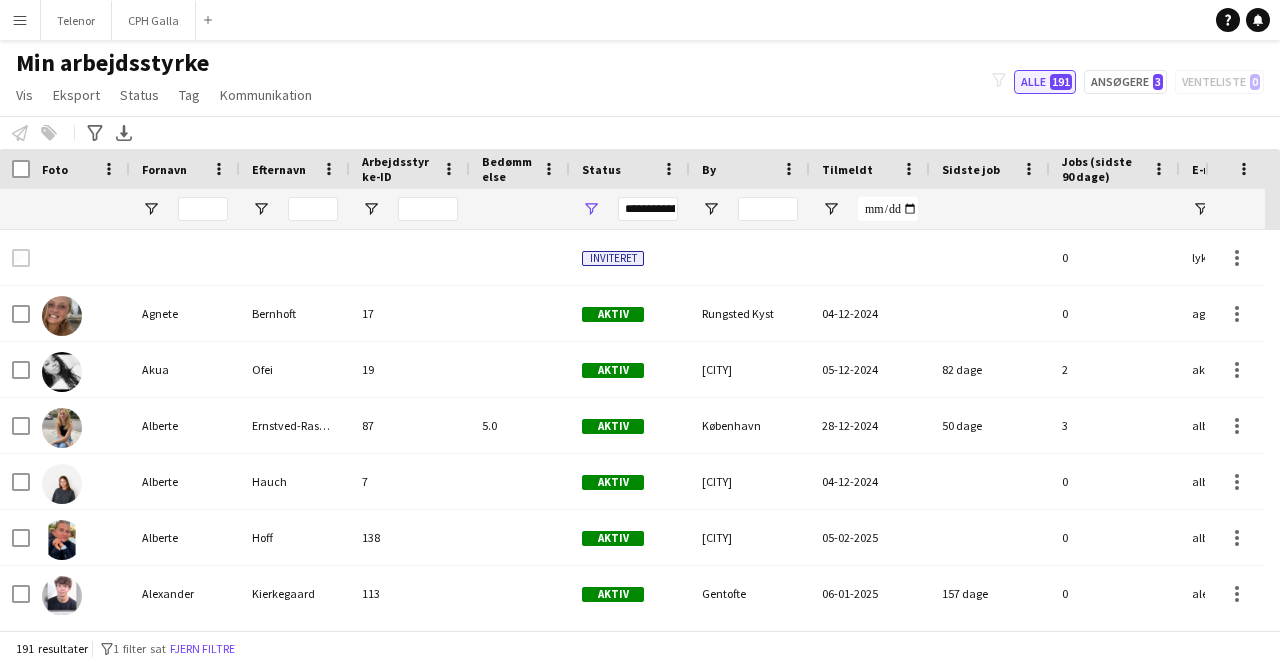 click on "Alle   191" 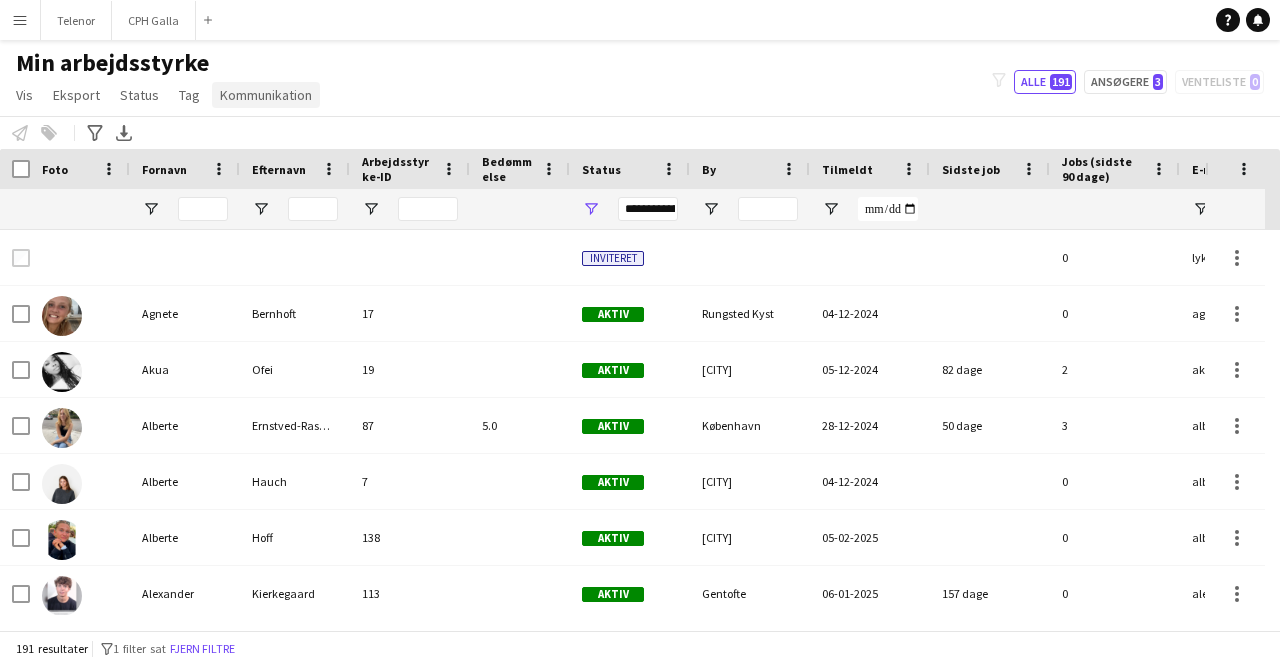 click on "Kommunikation" 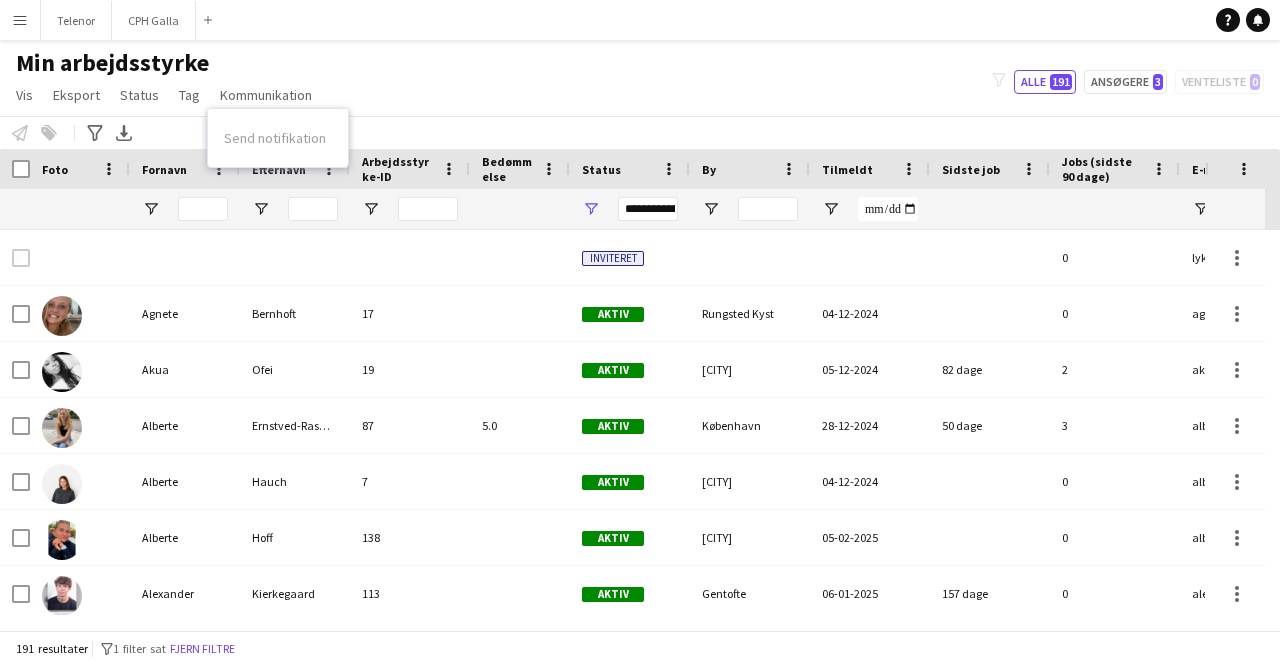 click on "Min arbejdsstyrke   Vis   Visninger  Standardvisning Ny visning Opdater visning Slet visning Rediger navn Tilpas visning Tilpas filtre Nulstil filtre Nulstil visning Nulstil alt  Eksport  Nye startere rapport Eksporter som XLSX Eksporter som PDF  Status  Rediger  Tag  Ny tag  Rediger tag  A - Team (12) Bestseller (18) [AIRPORT] Villa middag (6) IKKE kundekontakt (0)  Tilføj til tag  A - Team (12) Bestseller (18) [AIRPORT] Villa middag (6) IKKE kundekontakt (0)  Fjern tag  A - Team (12) Bestseller (18) [AIRPORT] Villa middag (6) IKKE kundekontakt (0)  Tag chat  A - Team (12) Bestseller (18) [AIRPORT] Villa middag (6) IKKE kundekontakt (0)  Del taggede side  A - Team (12) Bestseller (18) [AIRPORT] Villa middag (6) IKKE kundekontakt (0)  Kommunikation  Send notifikation
filter-1
Alle   191   Ansøgere   3   Venteliste   0" 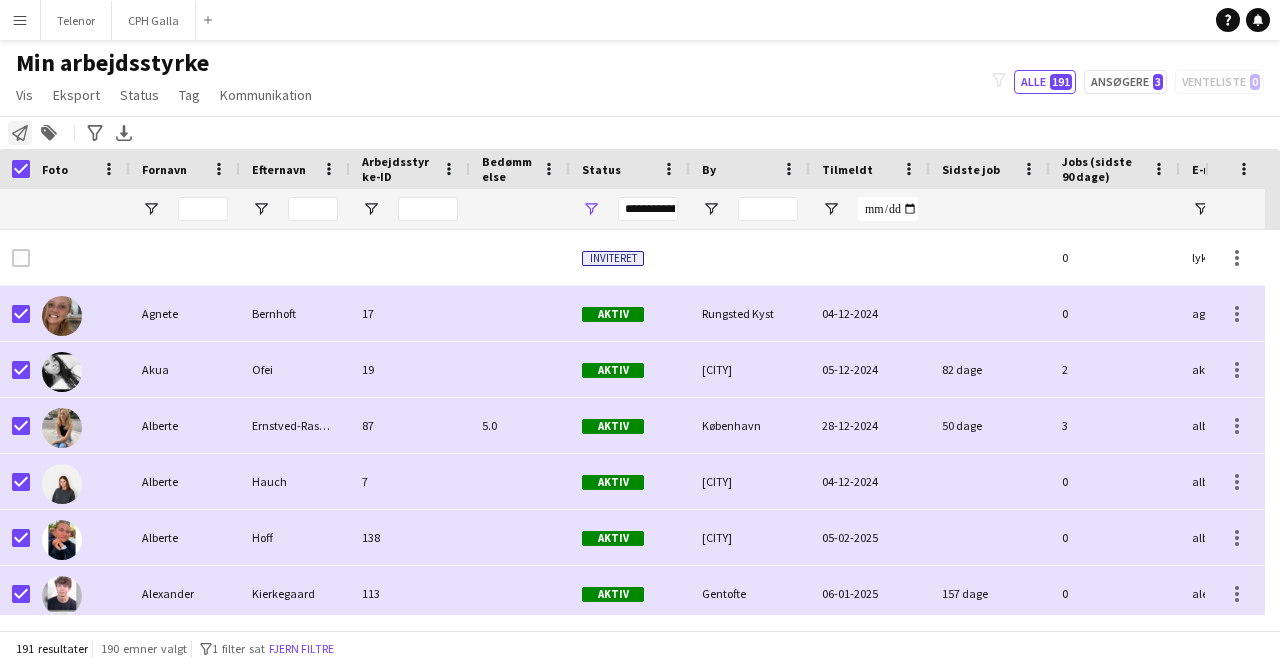 click on "Underret arbejdsstyrken" 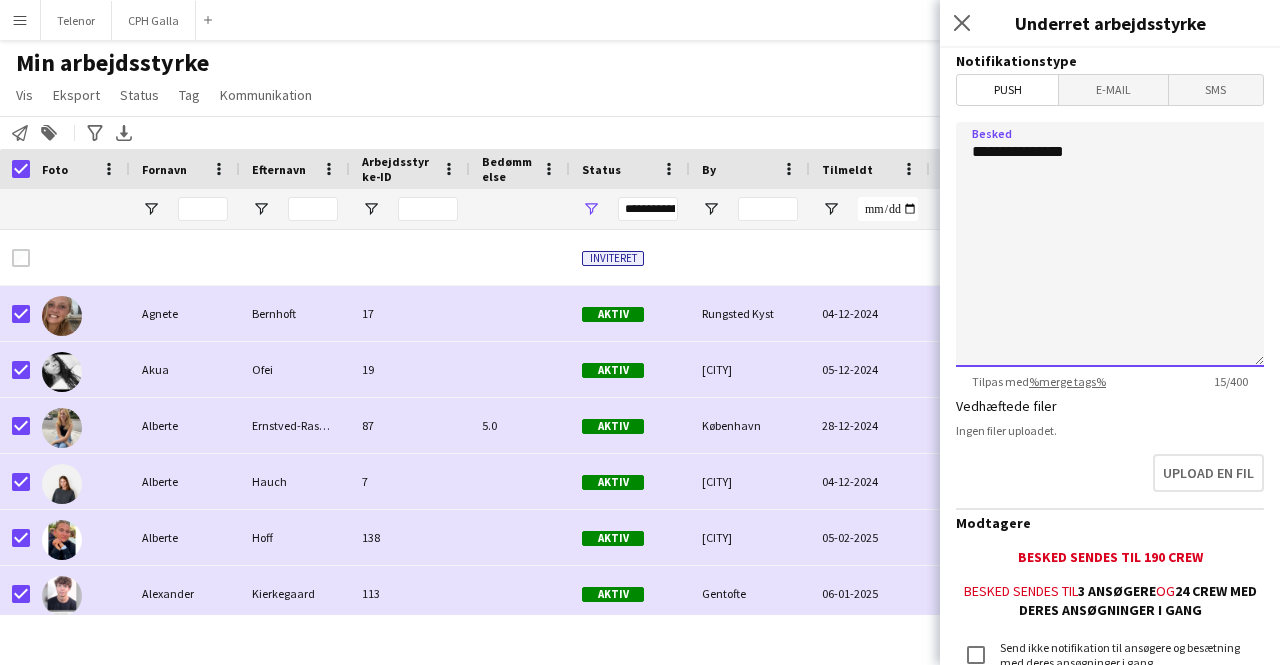 drag, startPoint x: 1120, startPoint y: 159, endPoint x: 1008, endPoint y: 155, distance: 112.0714 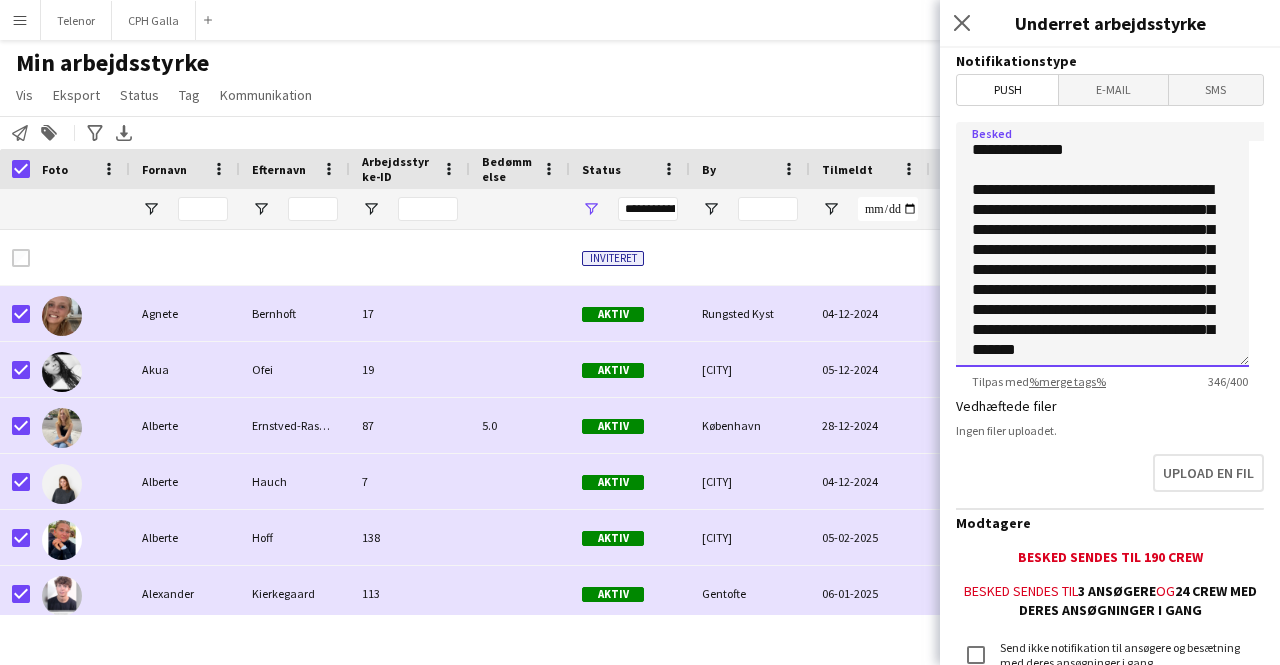 scroll, scrollTop: 0, scrollLeft: 0, axis: both 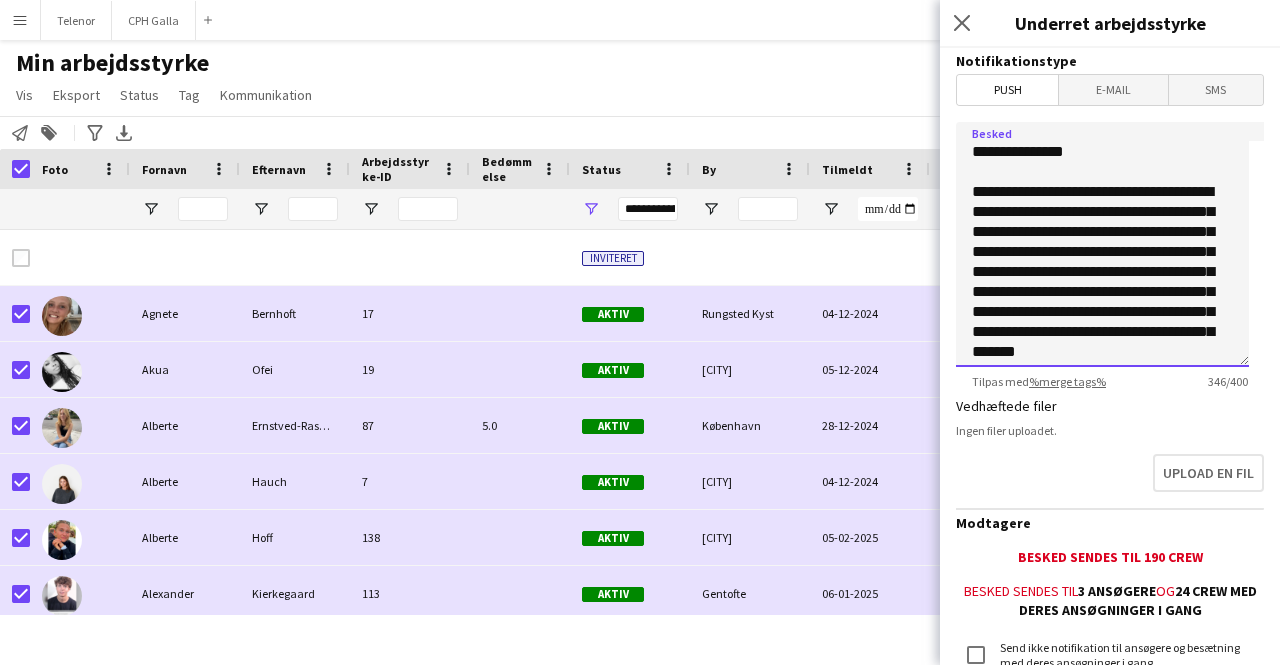drag, startPoint x: 1219, startPoint y: 248, endPoint x: 1173, endPoint y: 251, distance: 46.09772 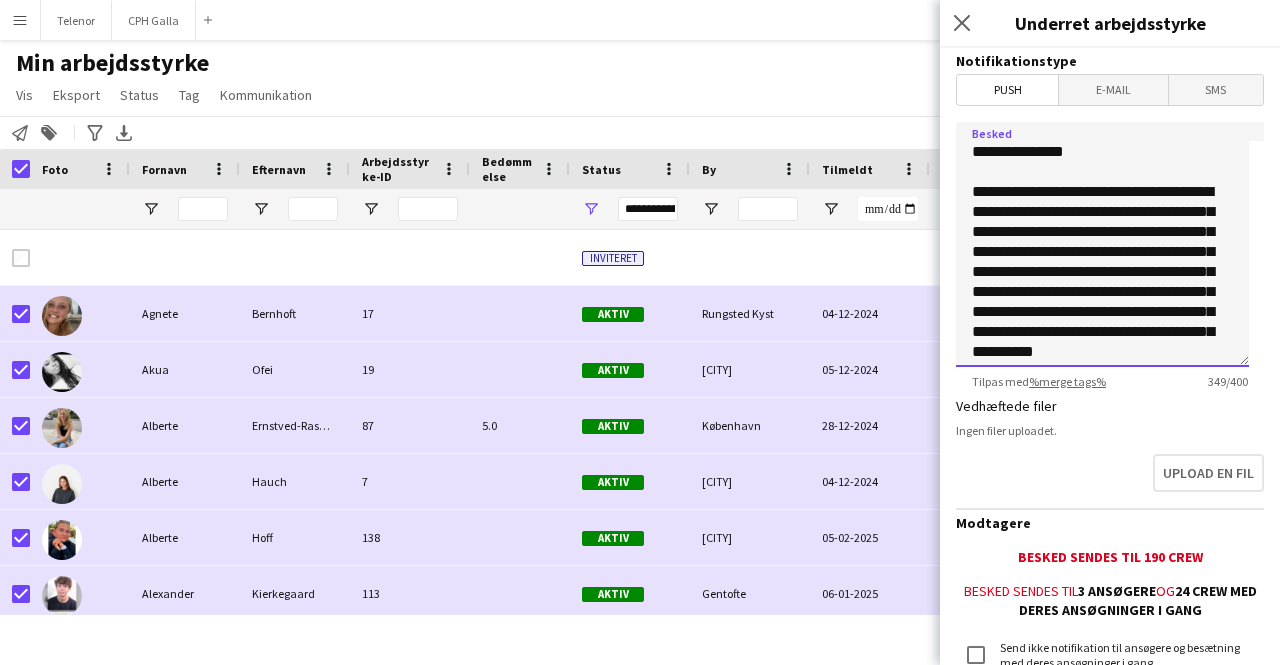 scroll, scrollTop: 24, scrollLeft: 0, axis: vertical 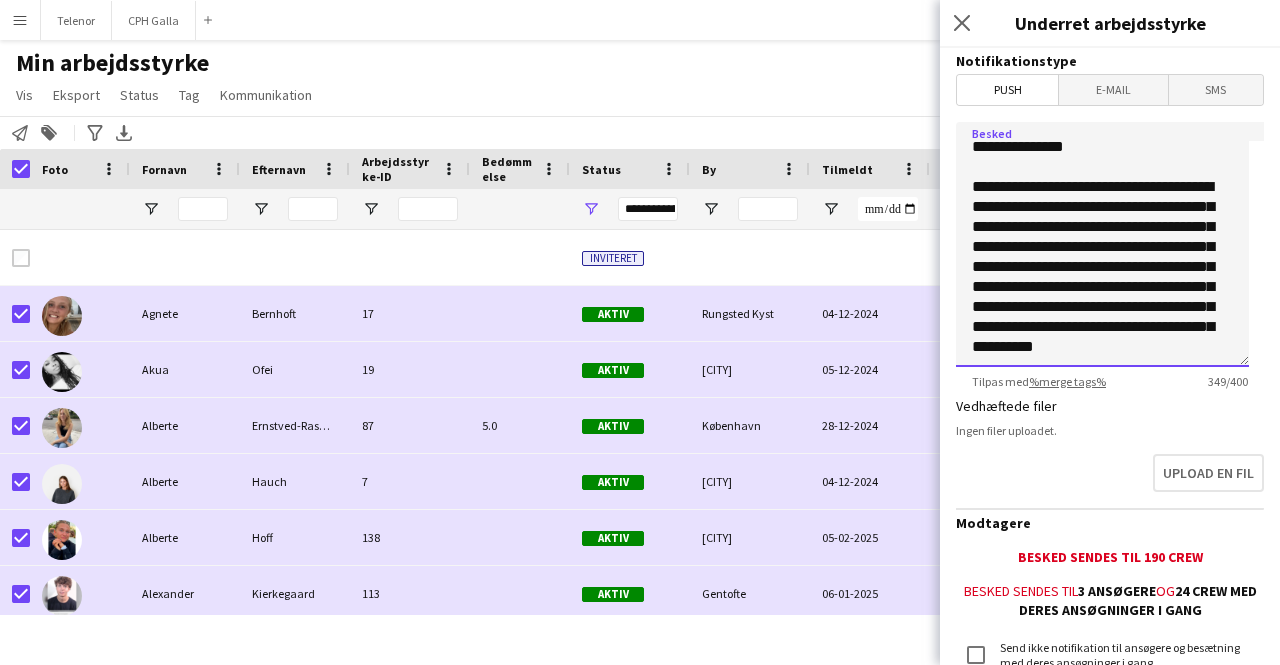click on "**********" at bounding box center (1102, 244) 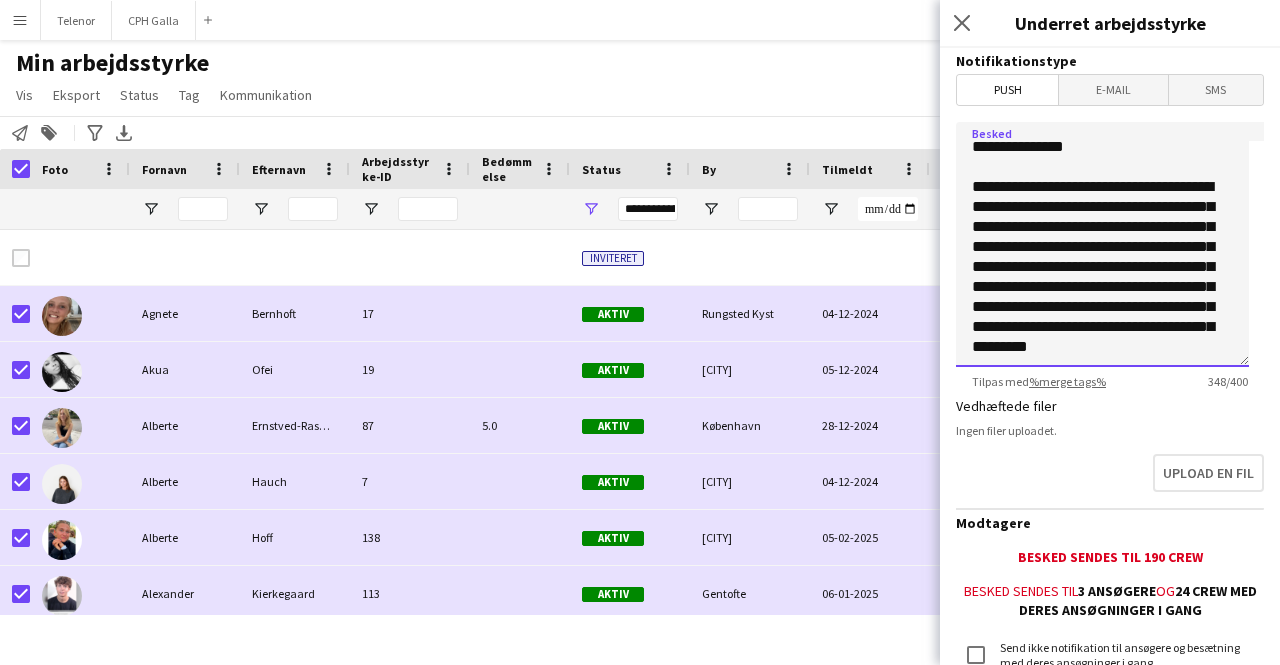 click on "**********" at bounding box center [1102, 244] 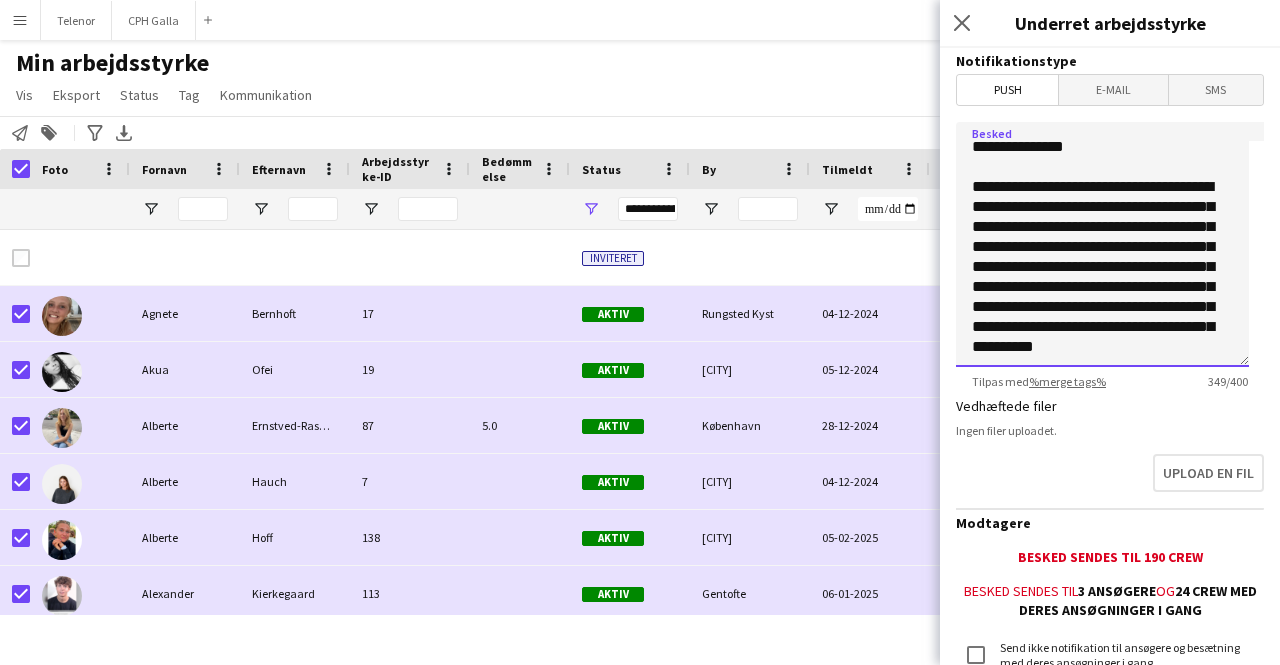 scroll, scrollTop: 100, scrollLeft: 0, axis: vertical 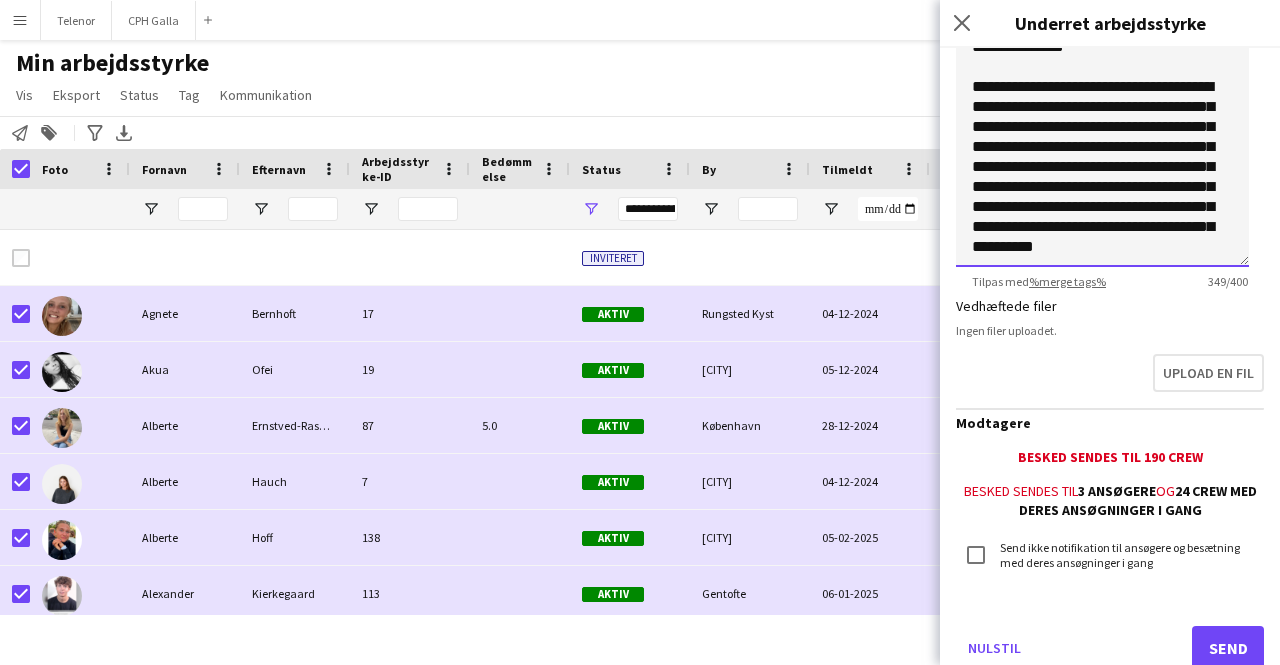 drag, startPoint x: 1108, startPoint y: 247, endPoint x: 1190, endPoint y: 269, distance: 84.89994 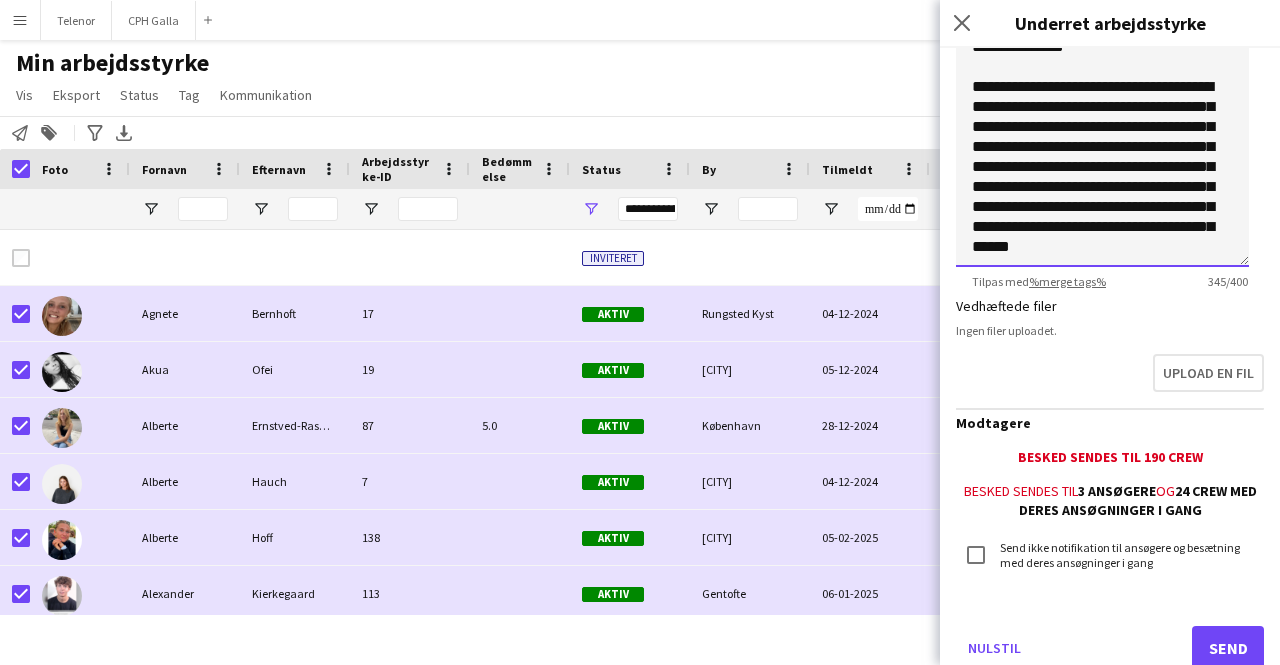 click on "**********" at bounding box center [1102, 144] 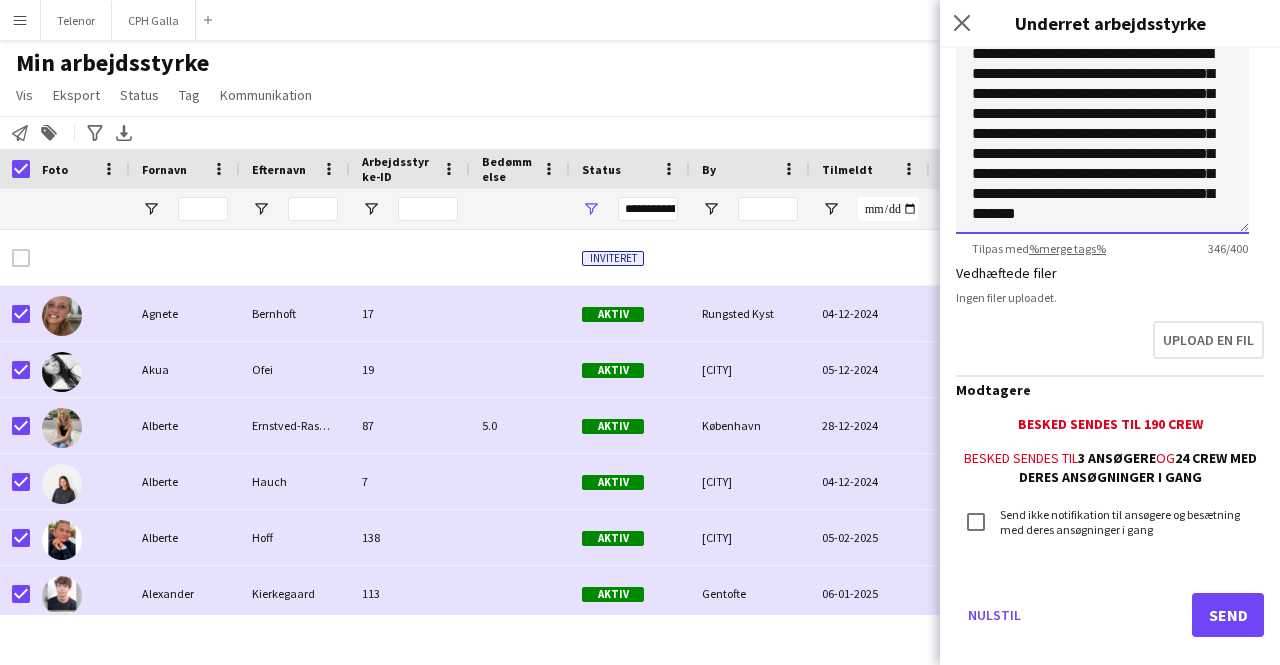 scroll, scrollTop: 161, scrollLeft: 0, axis: vertical 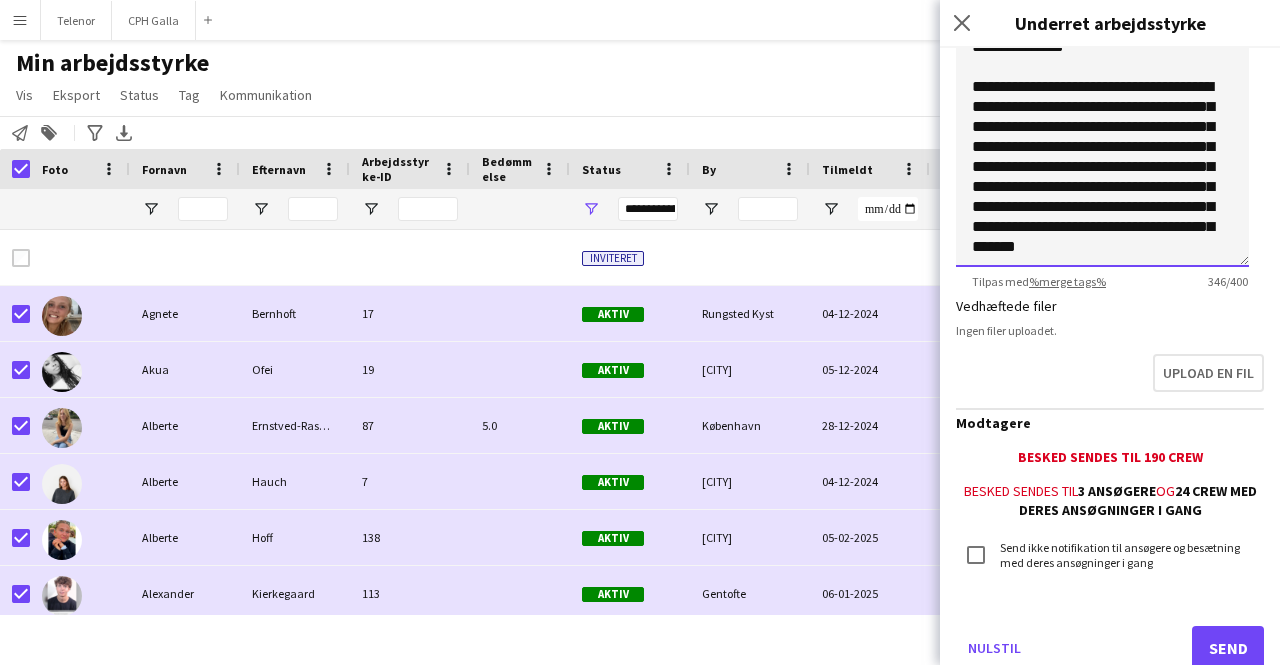 click on "**********" at bounding box center [1102, 144] 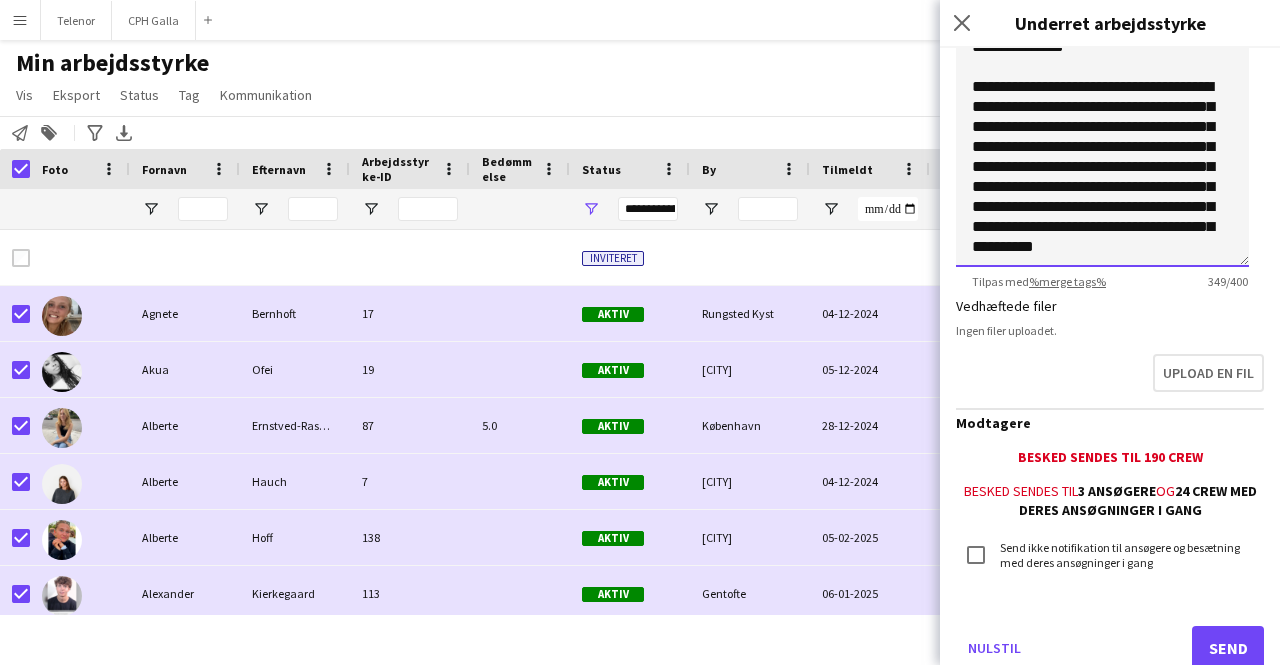type on "**********" 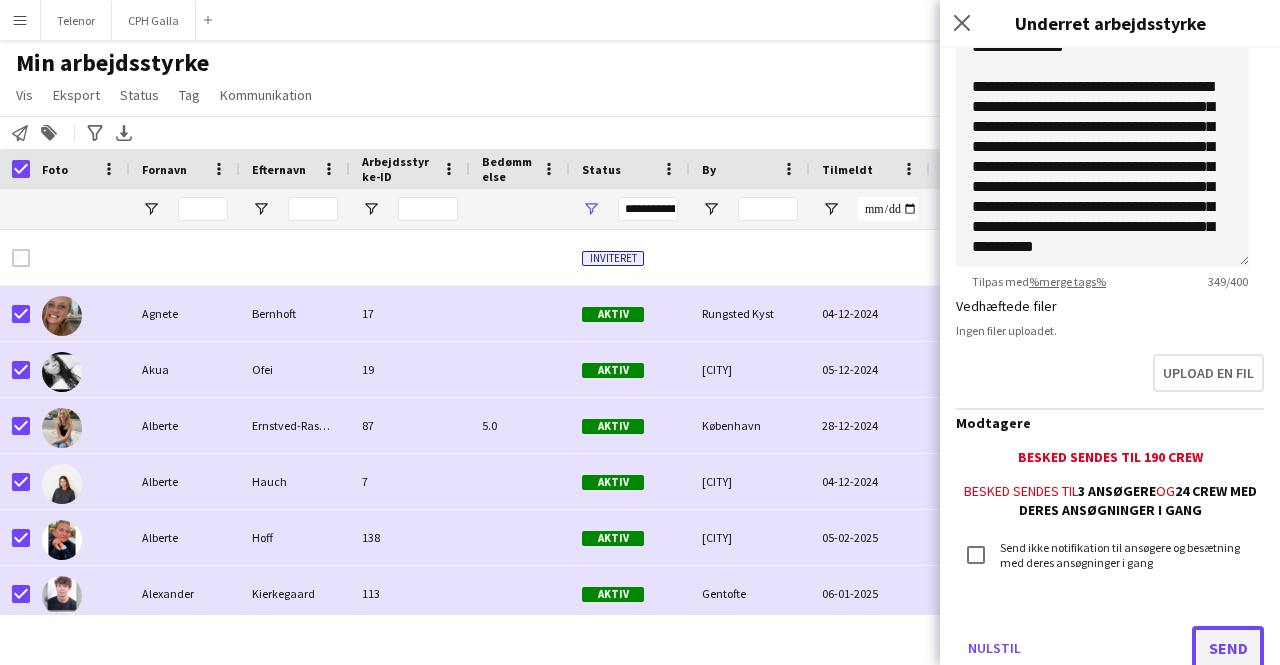 click on "Send" 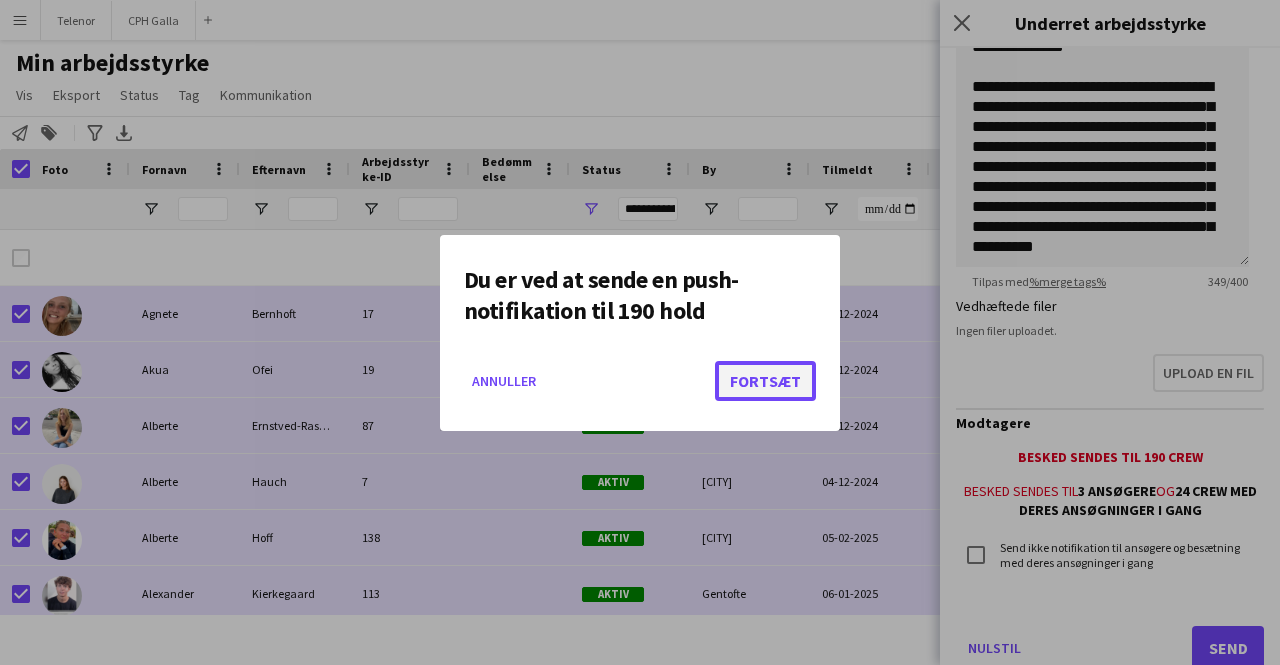 click on "Fortsæt" 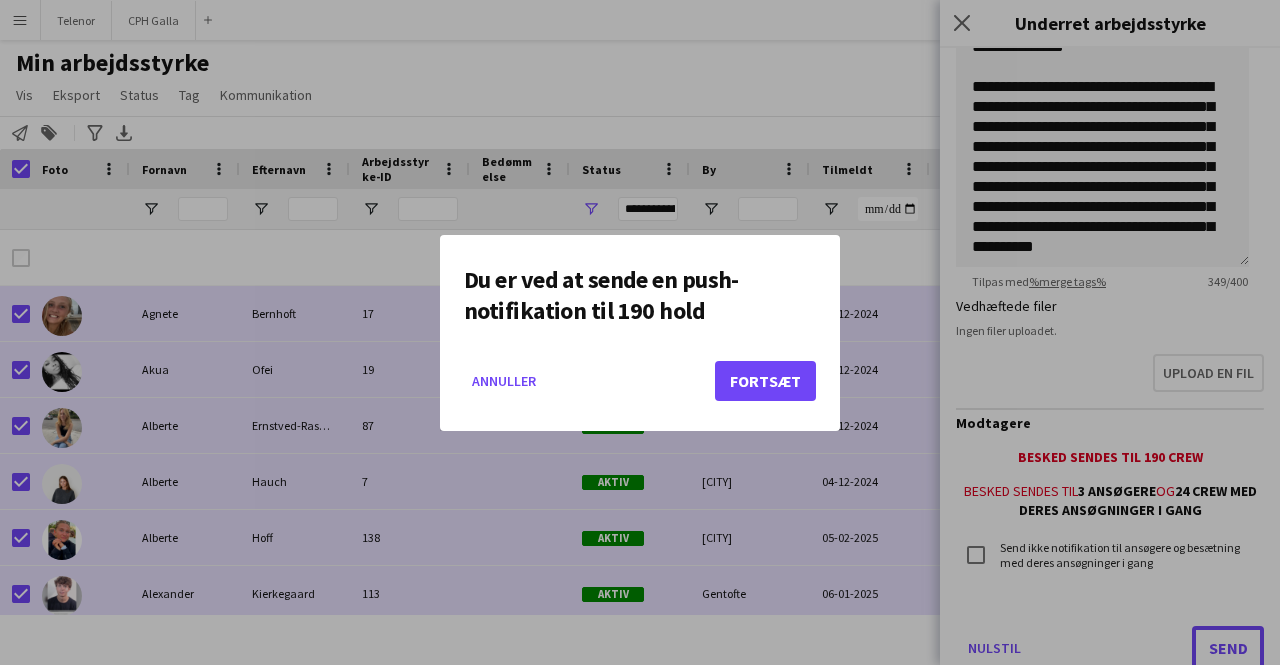 scroll, scrollTop: 105, scrollLeft: 0, axis: vertical 